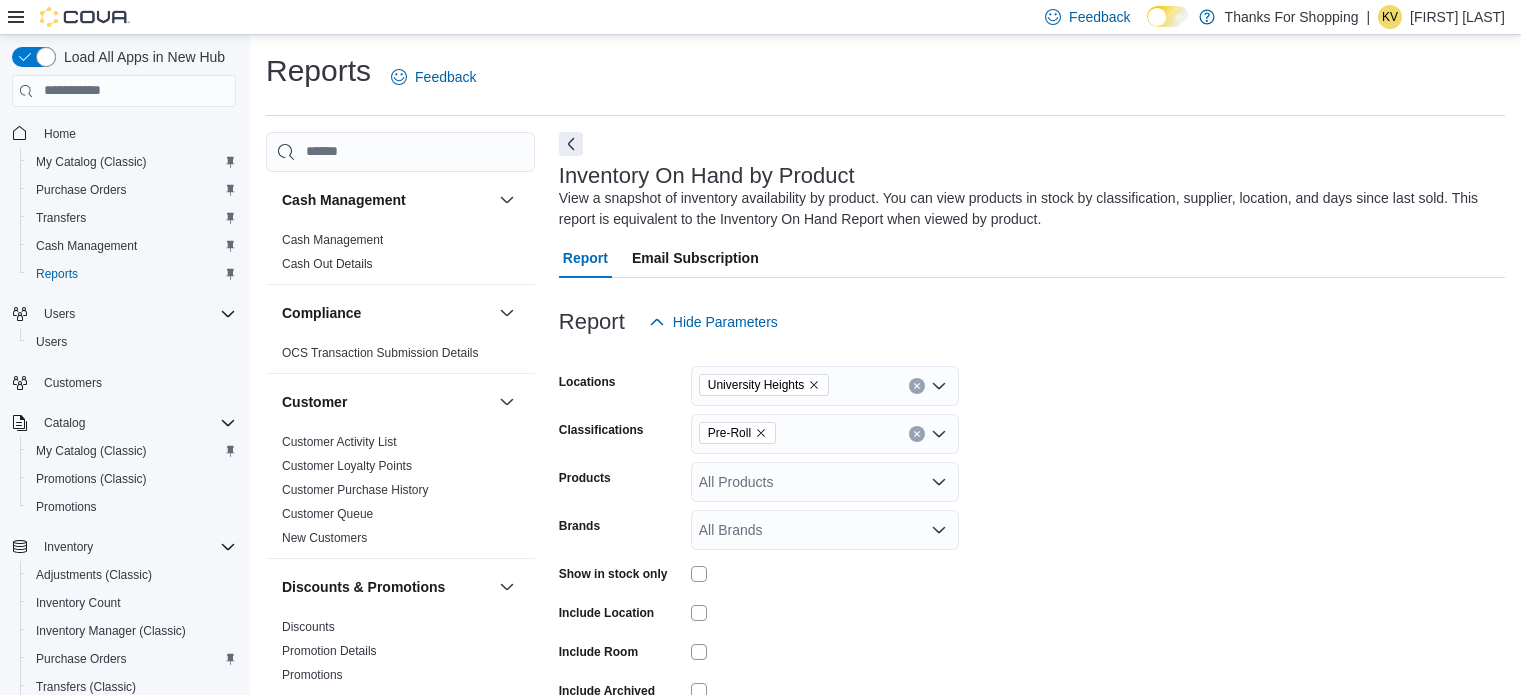 click on "View a snapshot of inventory availability by product. You can view products in stock by classification, supplier, location, and days since last sold. This report is equivalent to the Inventory On Hand Report when viewed by product." at bounding box center [1027, 209] 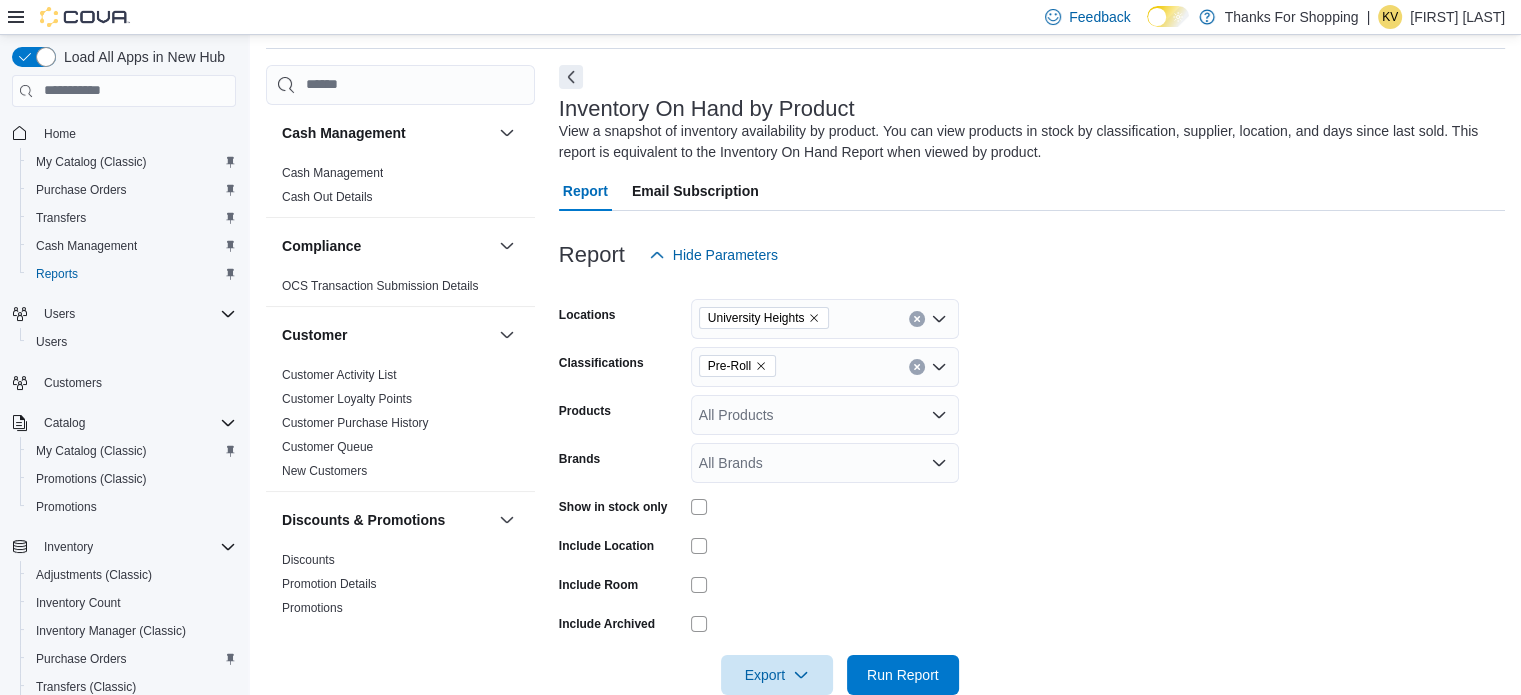 scroll, scrollTop: 400, scrollLeft: 0, axis: vertical 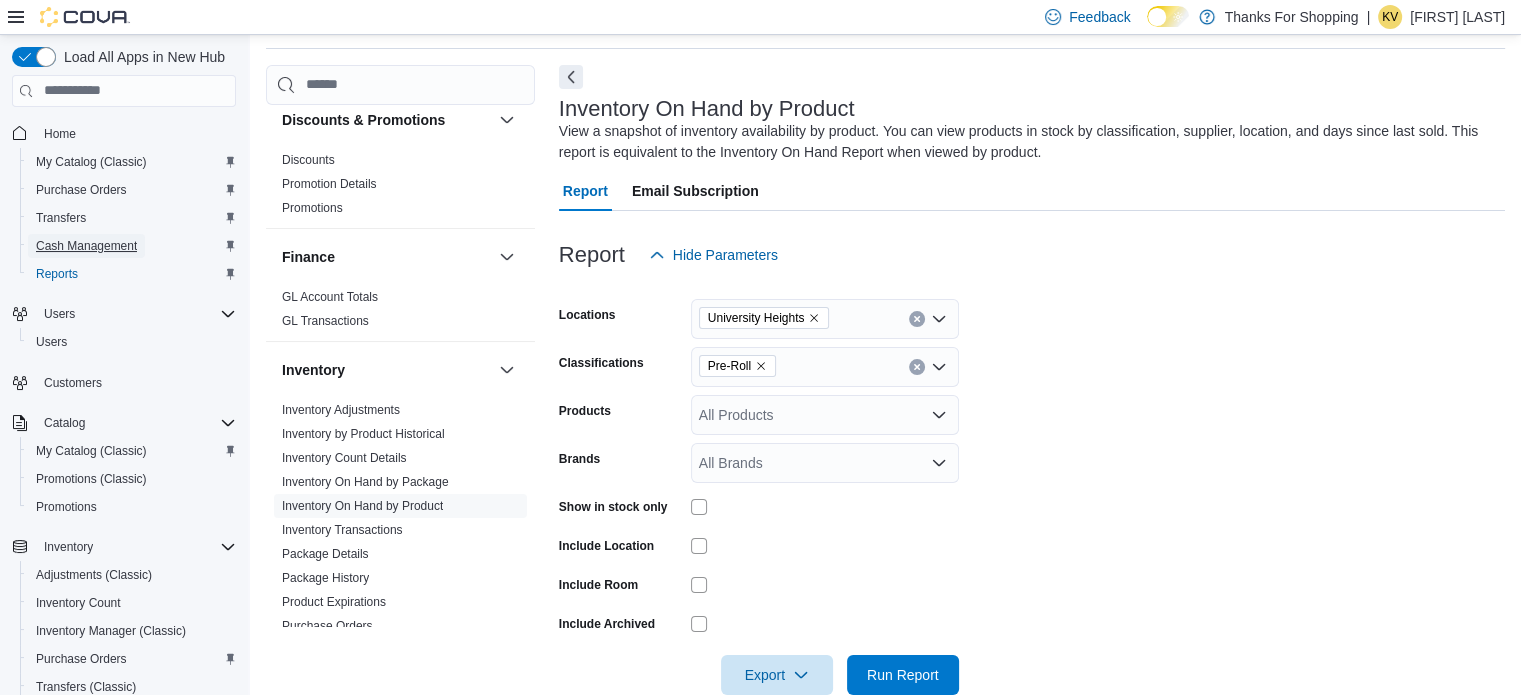 click on "Cash Management" at bounding box center (86, 246) 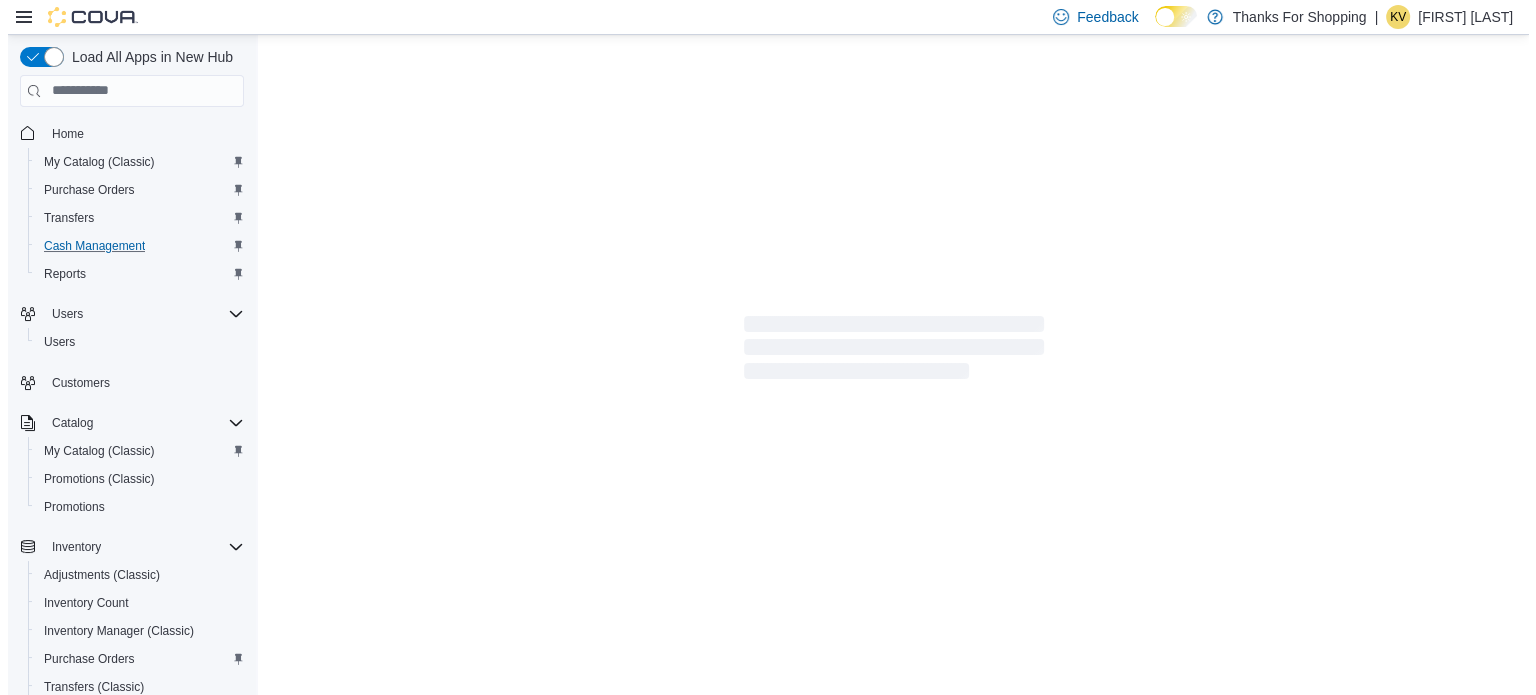 scroll, scrollTop: 0, scrollLeft: 0, axis: both 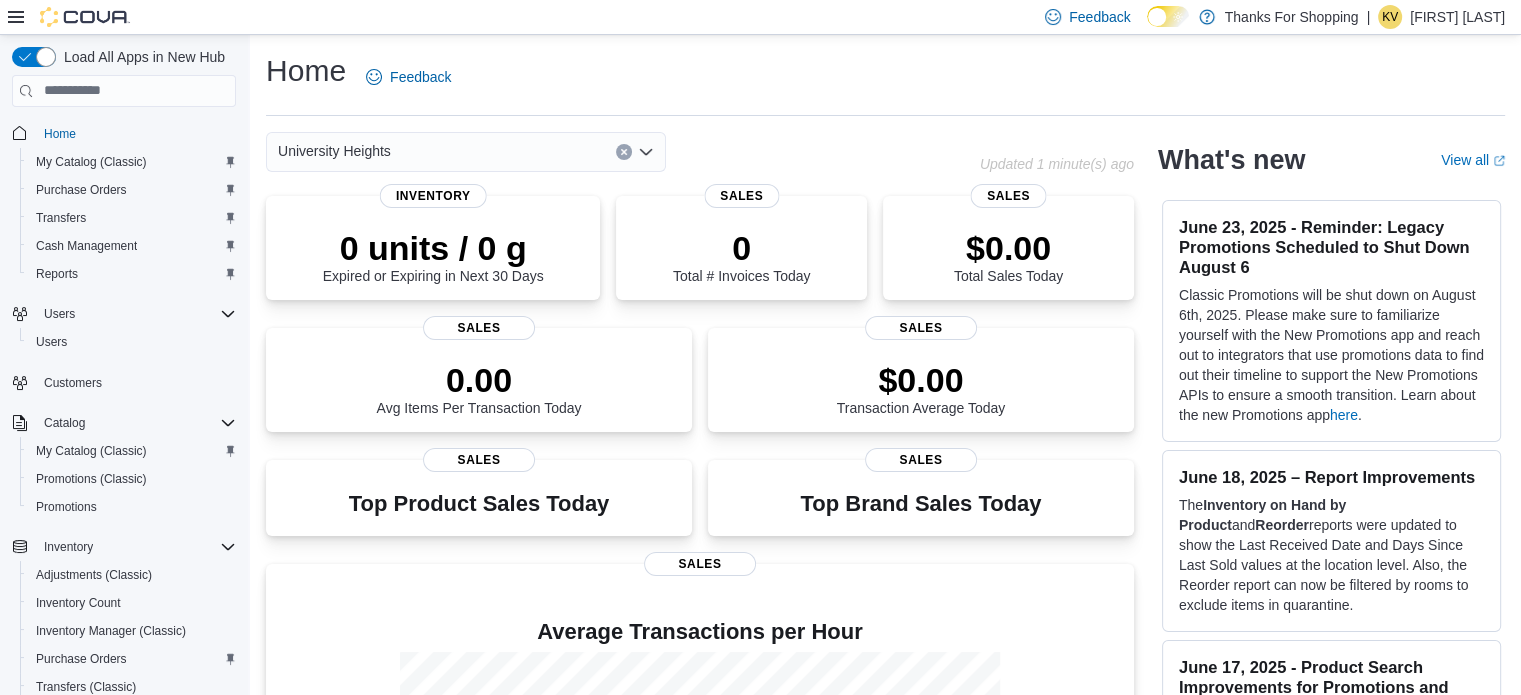 click 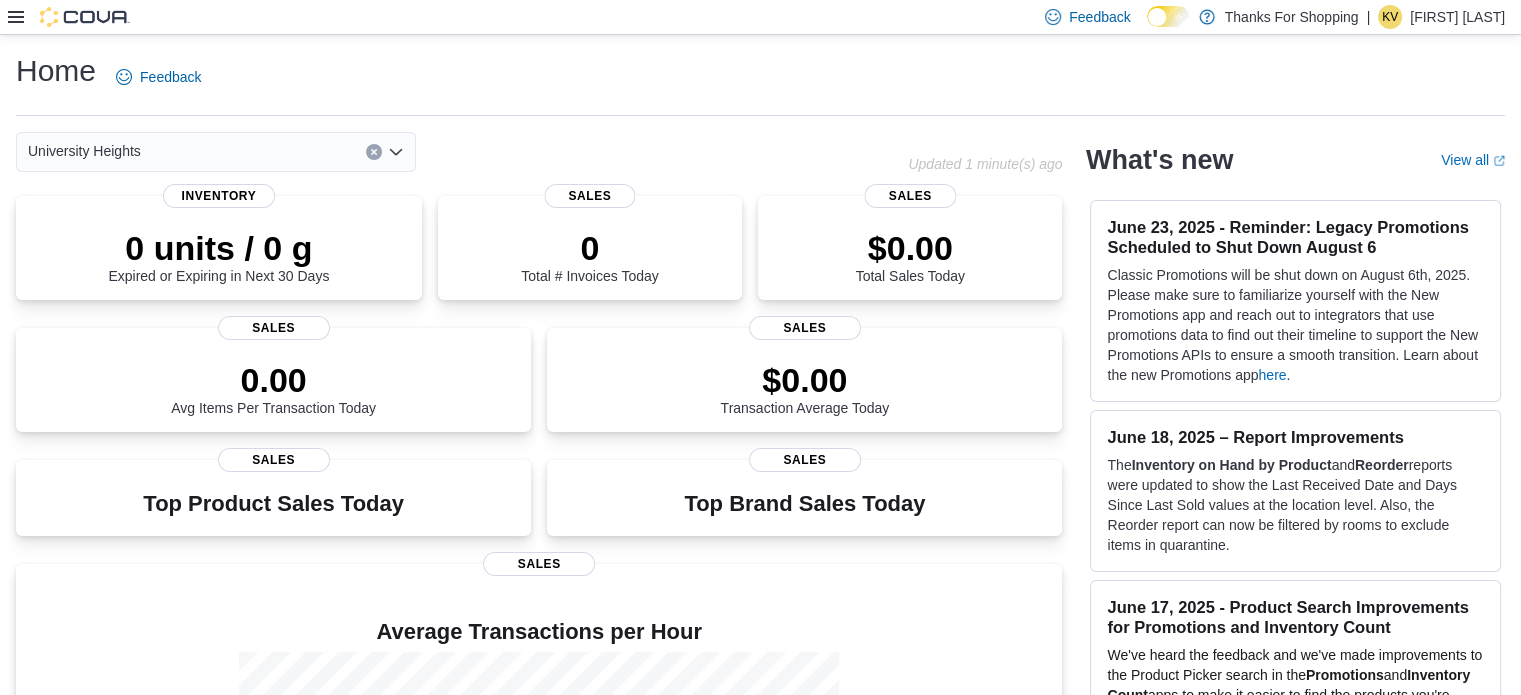click 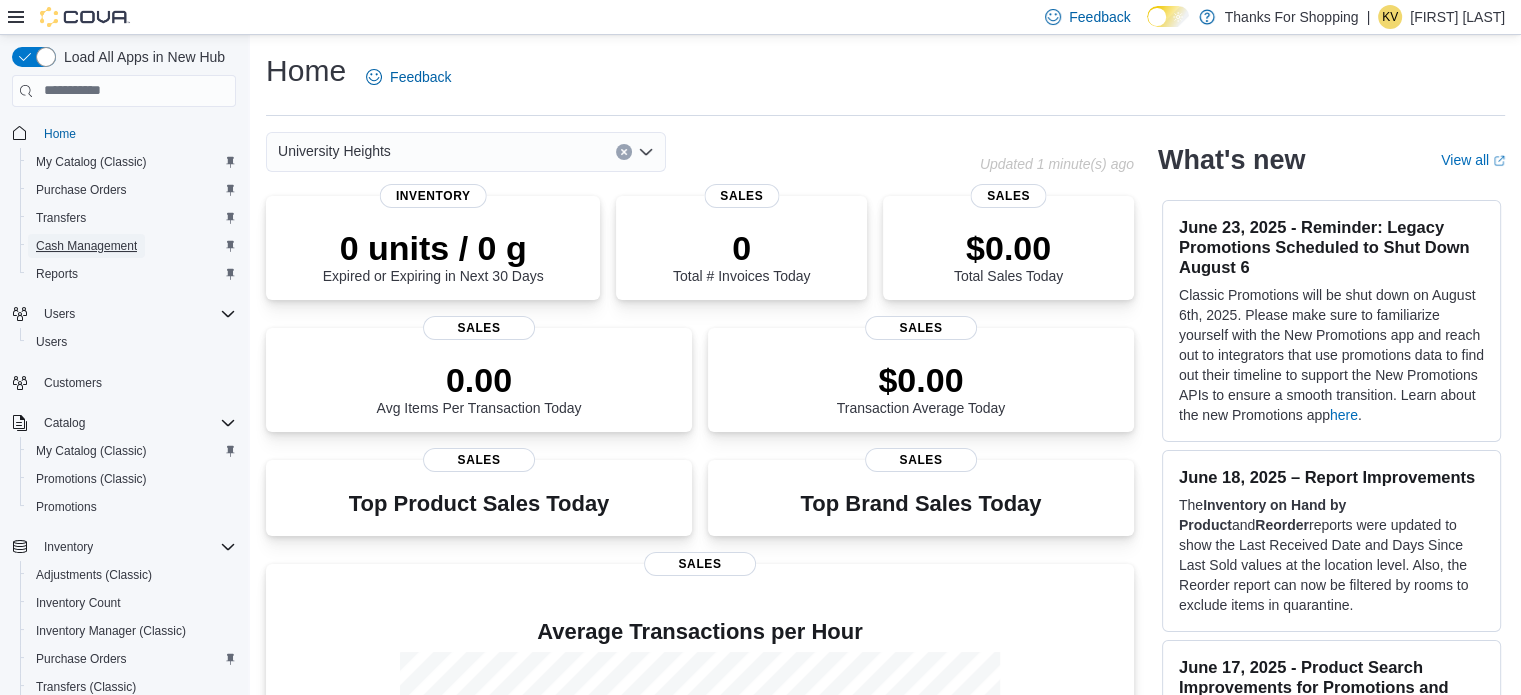 click on "Cash Management" at bounding box center (86, 246) 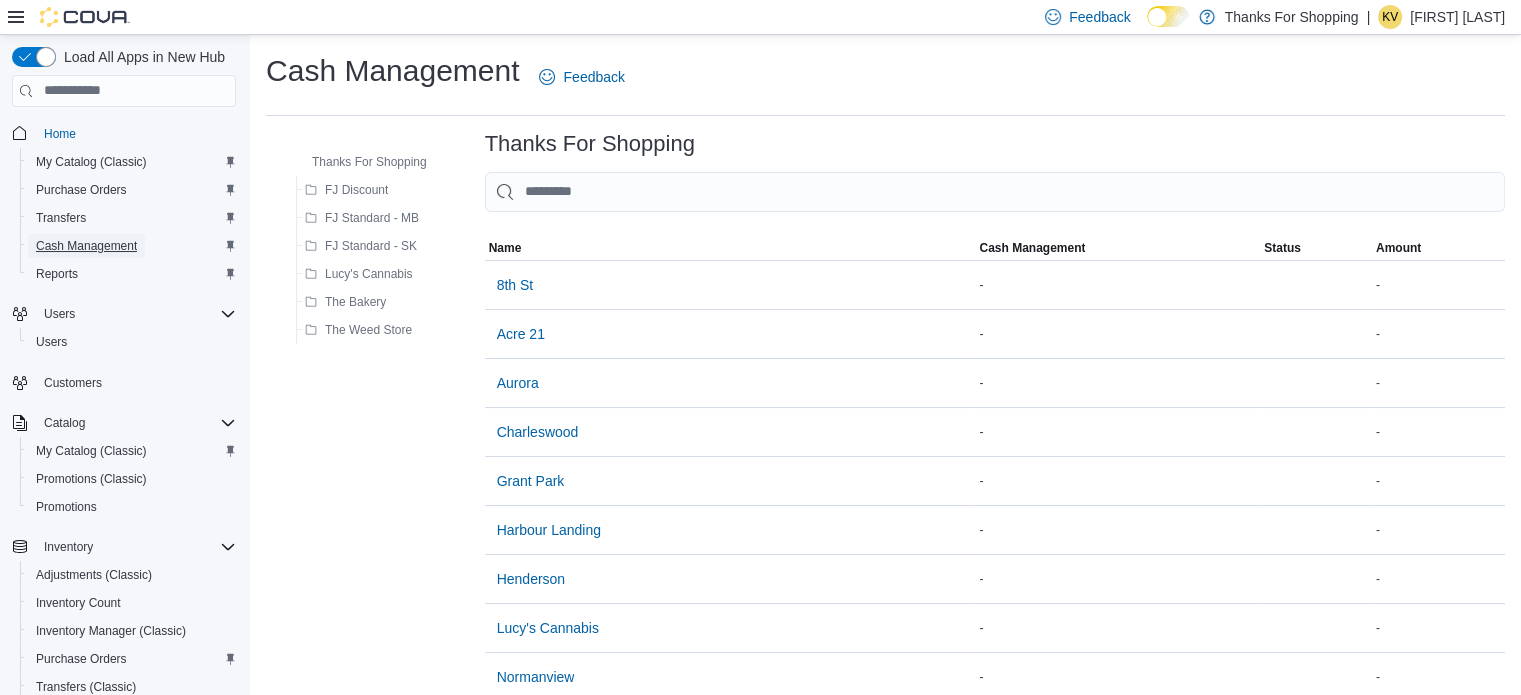scroll, scrollTop: 474, scrollLeft: 0, axis: vertical 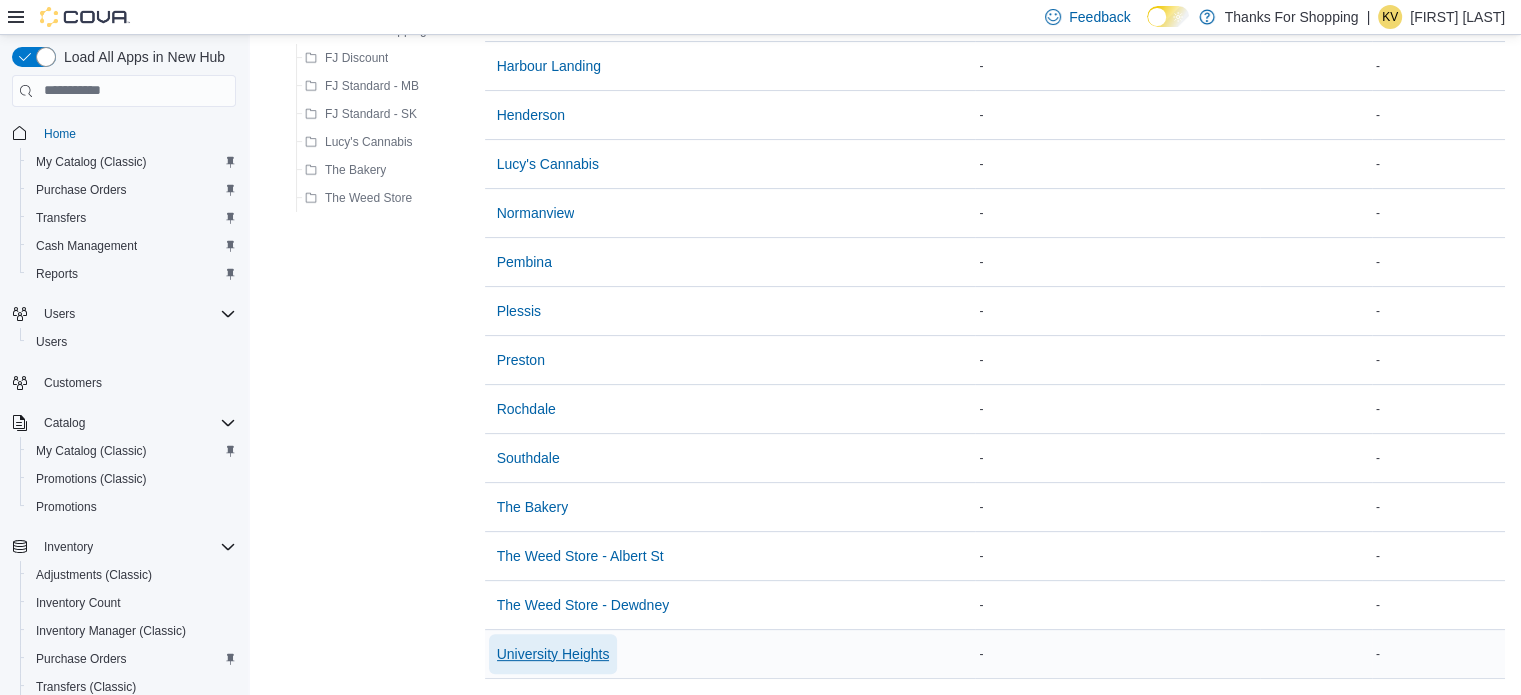 click on "University Heights" at bounding box center [553, 654] 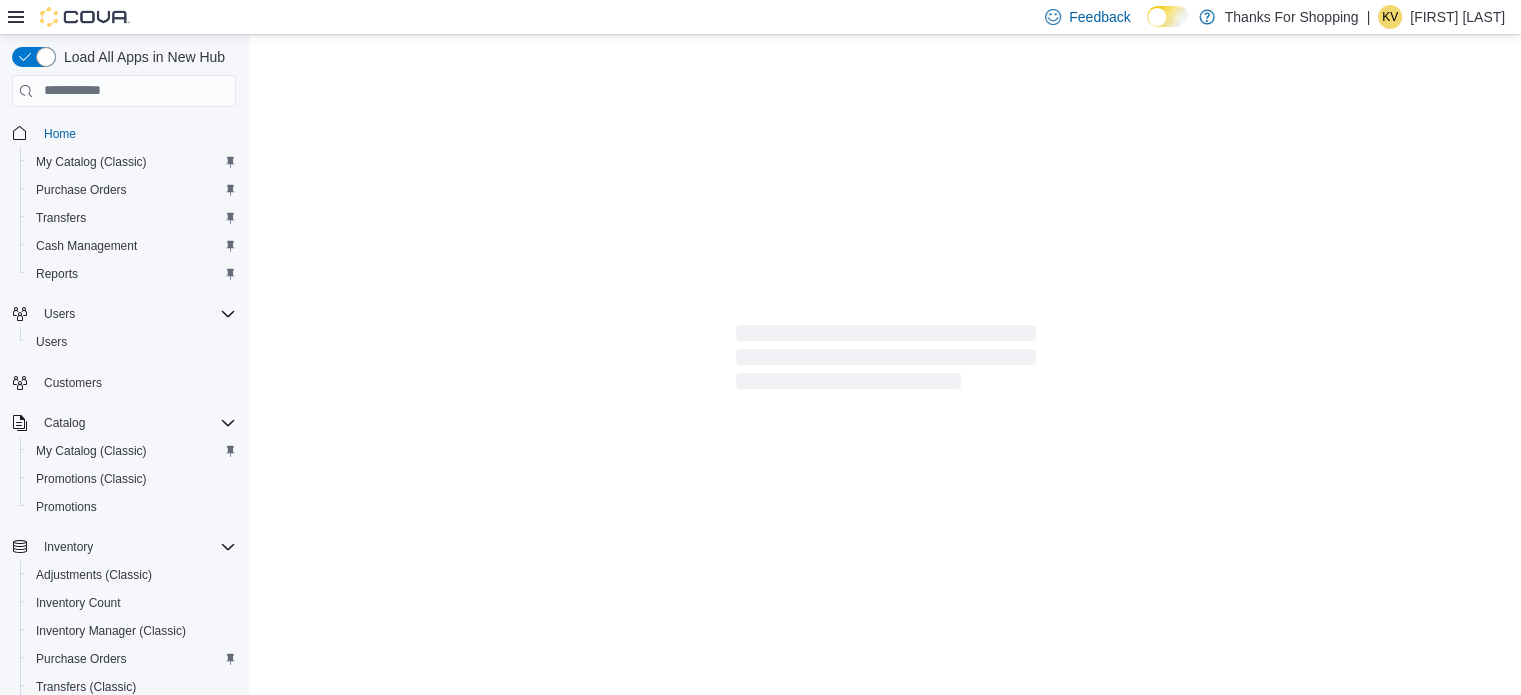 scroll, scrollTop: 0, scrollLeft: 0, axis: both 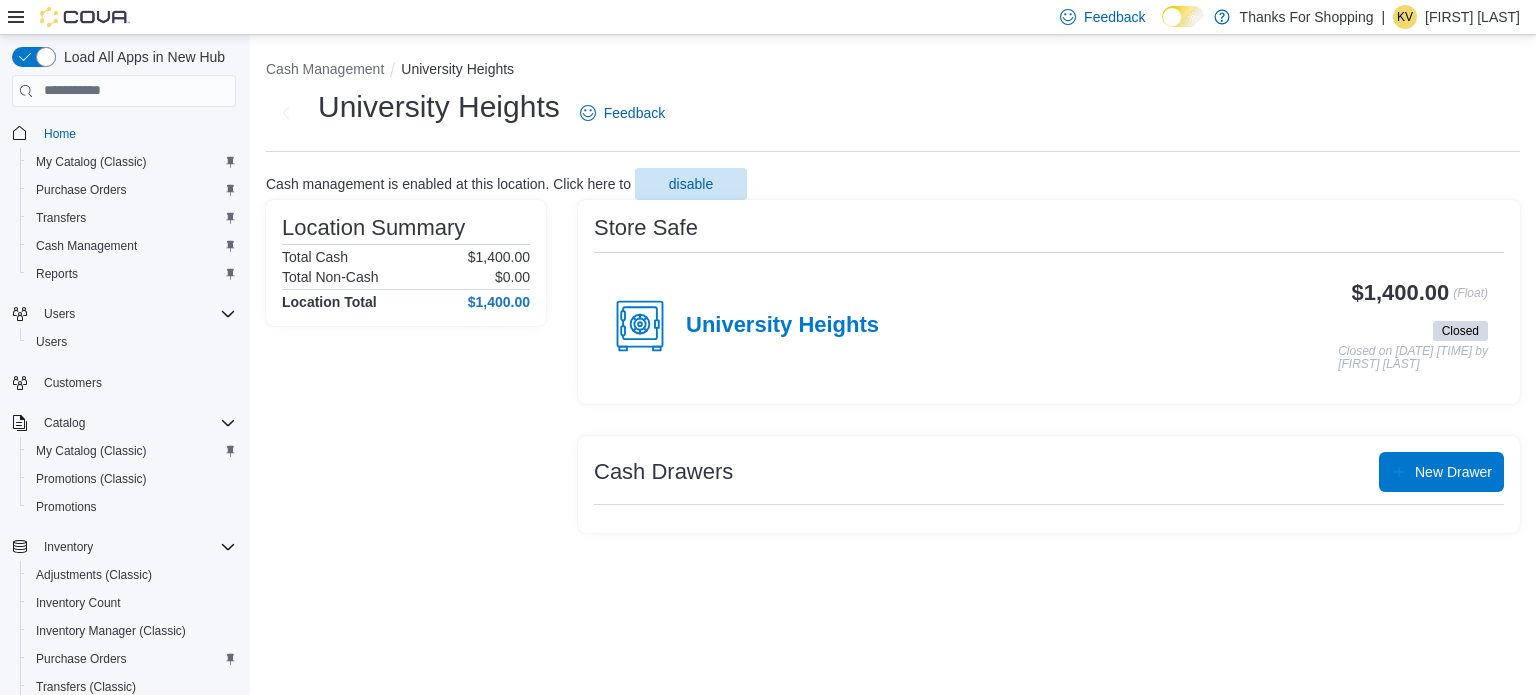 click on "University Heights" at bounding box center [744, 326] 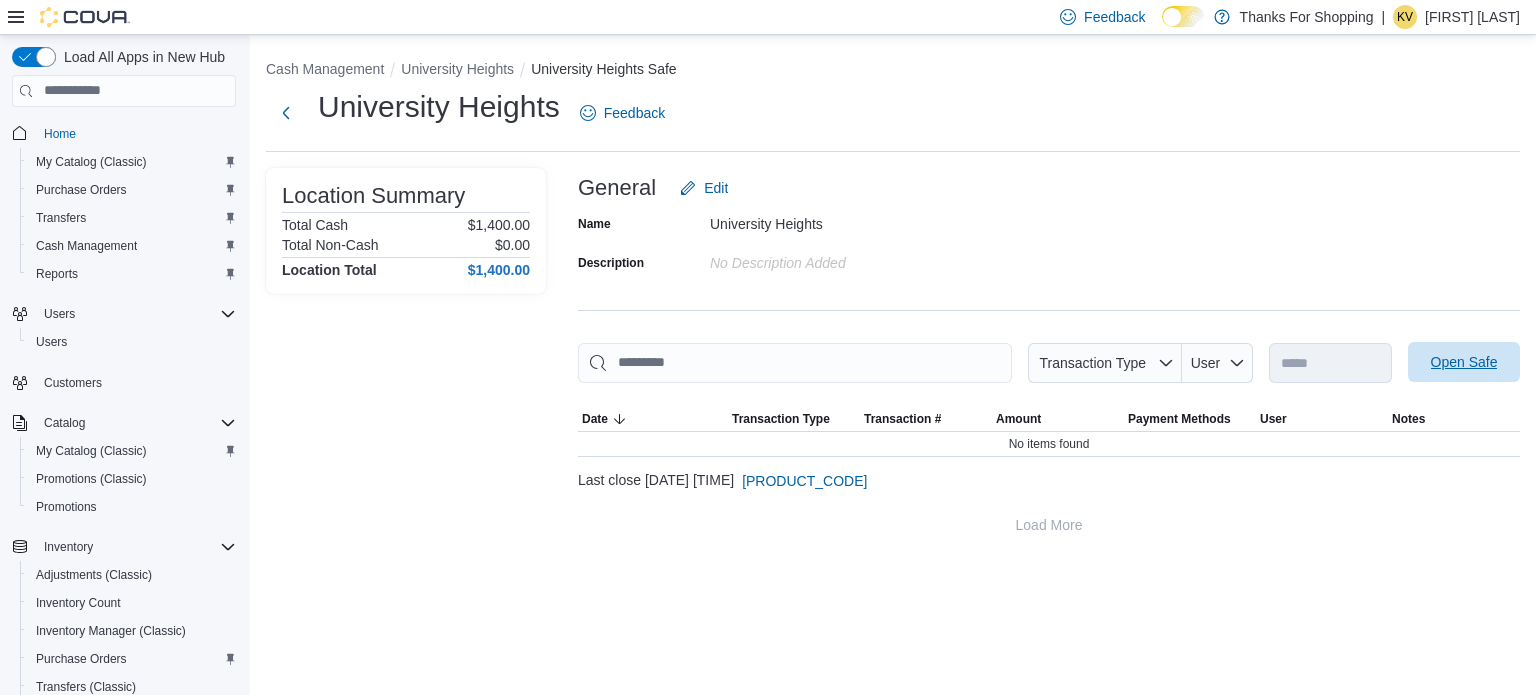 click on "Open Safe" at bounding box center (1464, 362) 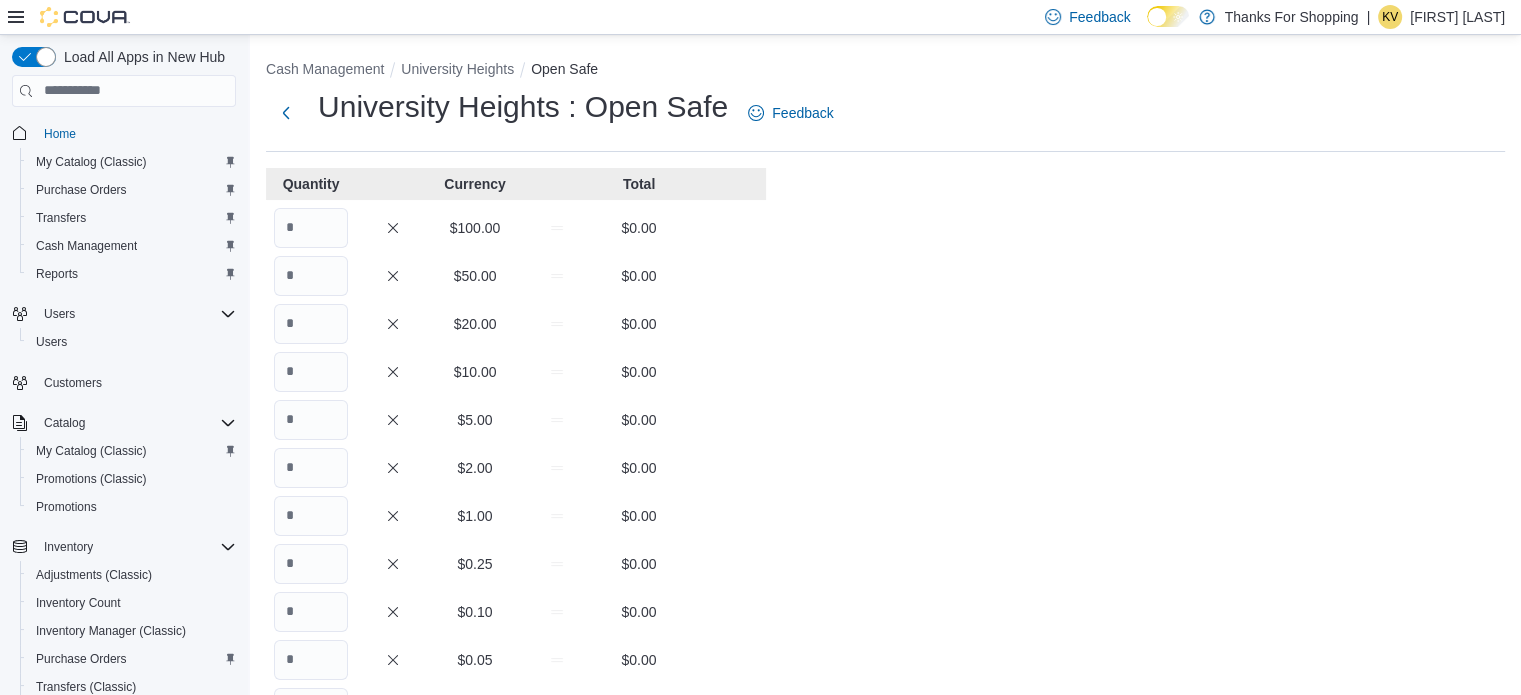 click on "Cash Management University Heights Open Safe University Heights : Open Safe Feedback   Quantity Currency Total $100.00 $0.00 $50.00 $0.00 $20.00 $0.00 $10.00 $0.00 $5.00 $0.00 $2.00 $0.00 $1.00 $0.00 $0.25 $0.00 $0.10 $0.00 $0.05 $0.00 $0.01 $0.00 Your Total $0.00 Expected Total $1,400.00 Difference -$1,400.00 Notes Cancel Save" at bounding box center (885, 556) 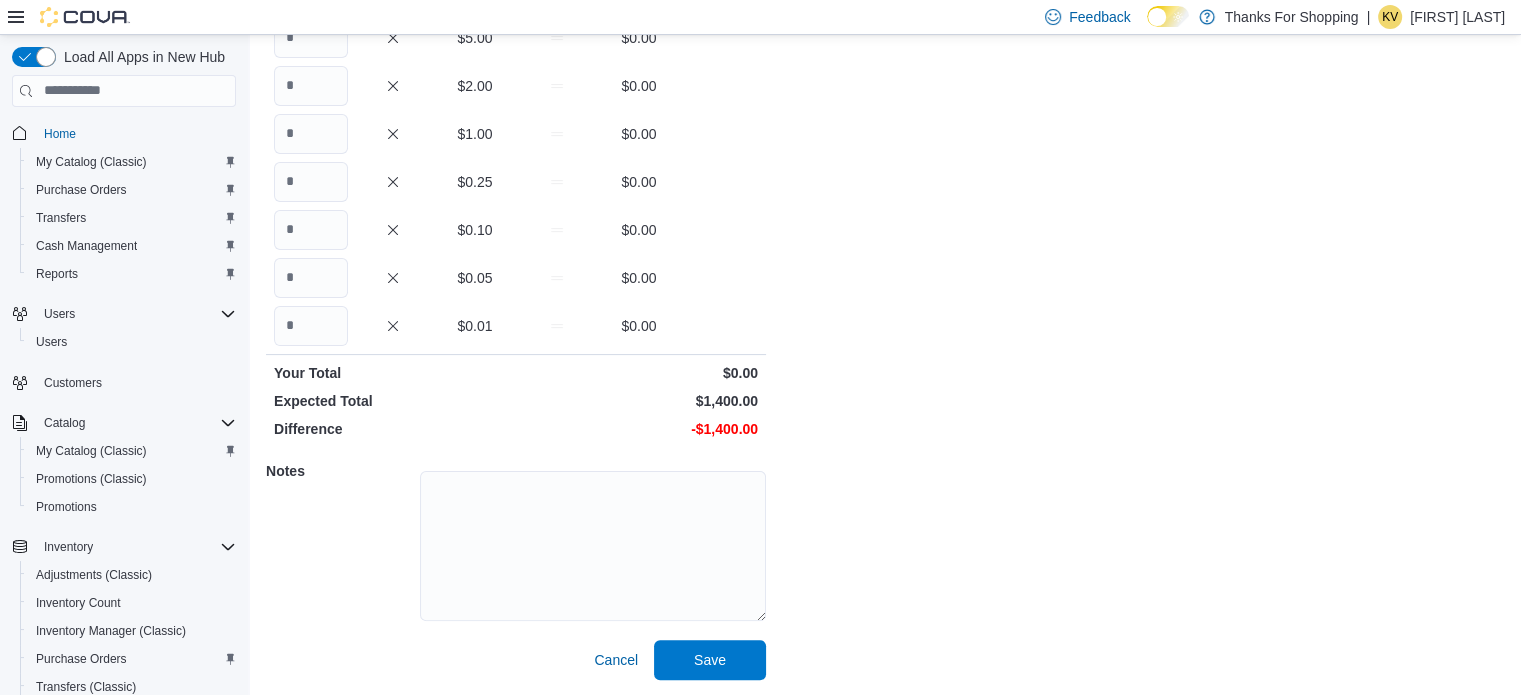 scroll, scrollTop: 0, scrollLeft: 0, axis: both 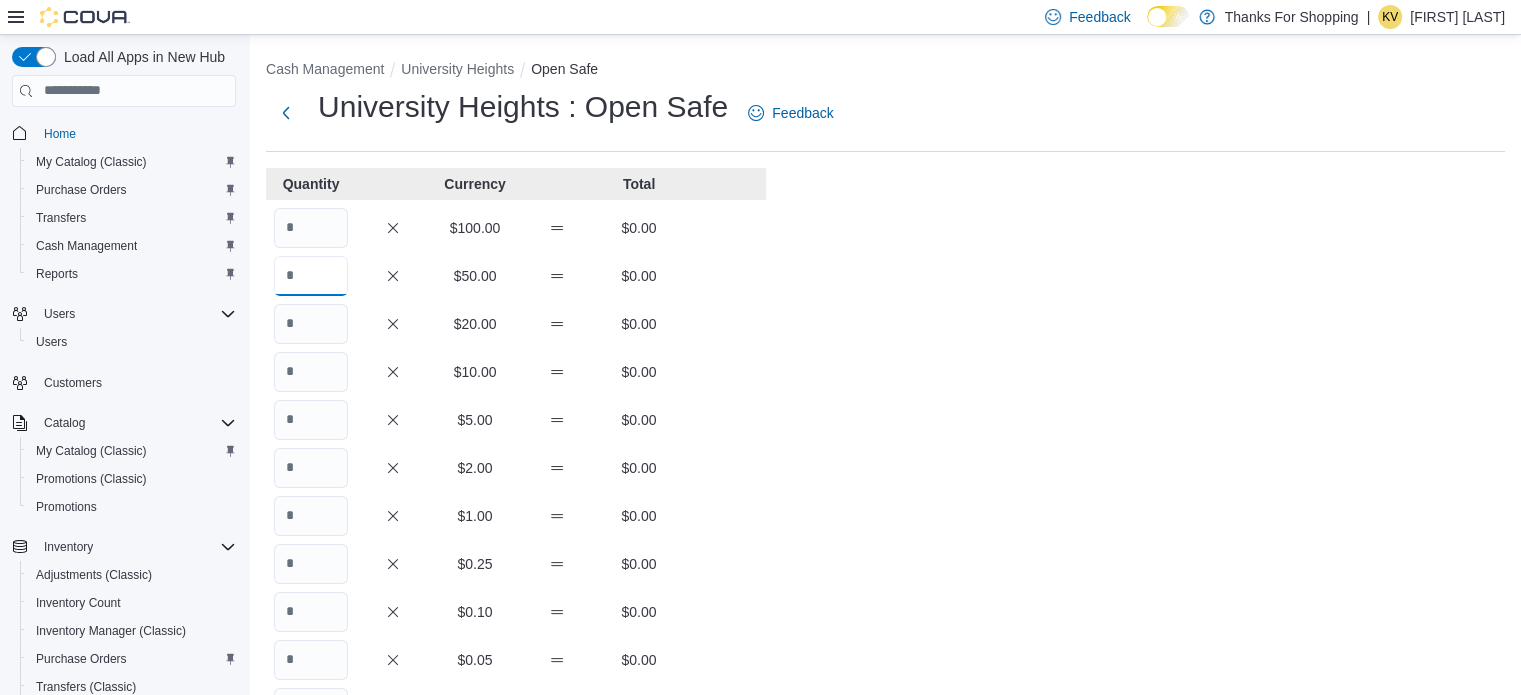 click at bounding box center (311, 276) 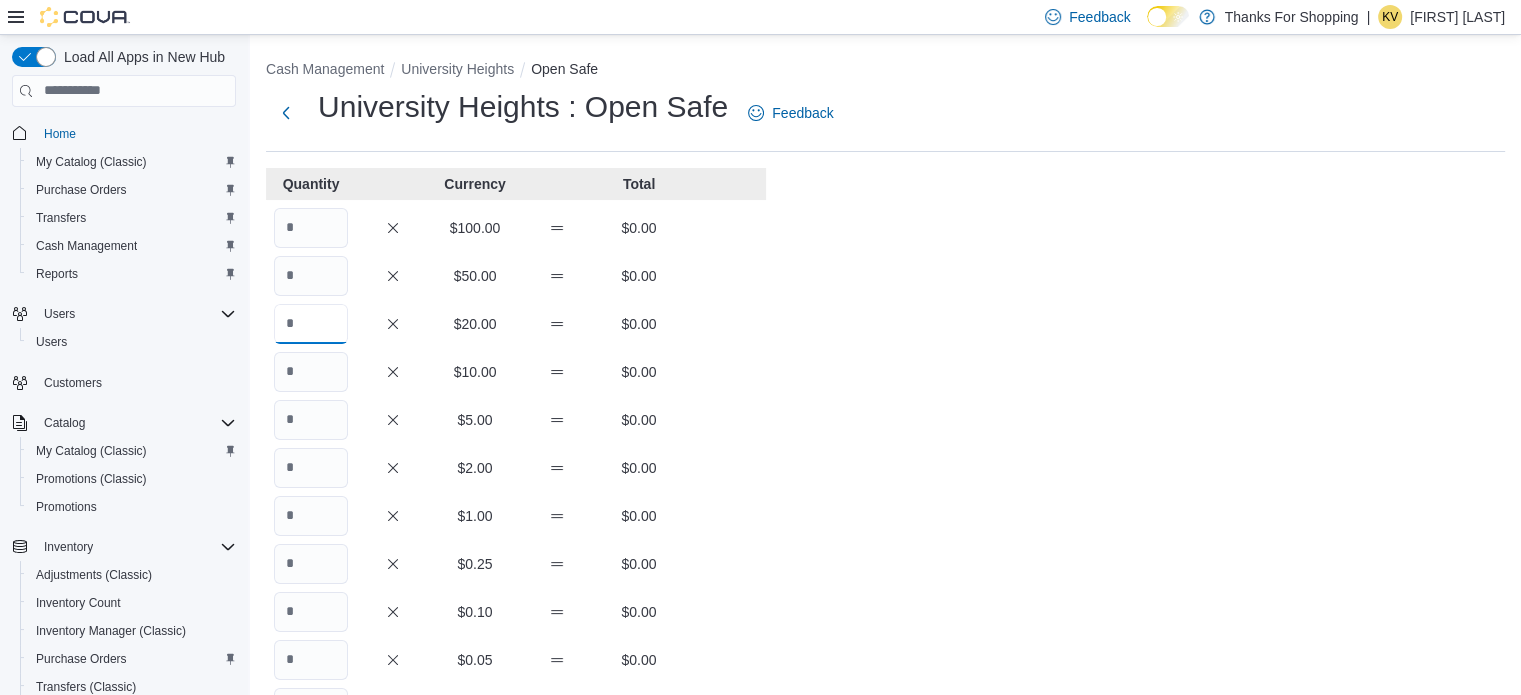 click at bounding box center [311, 324] 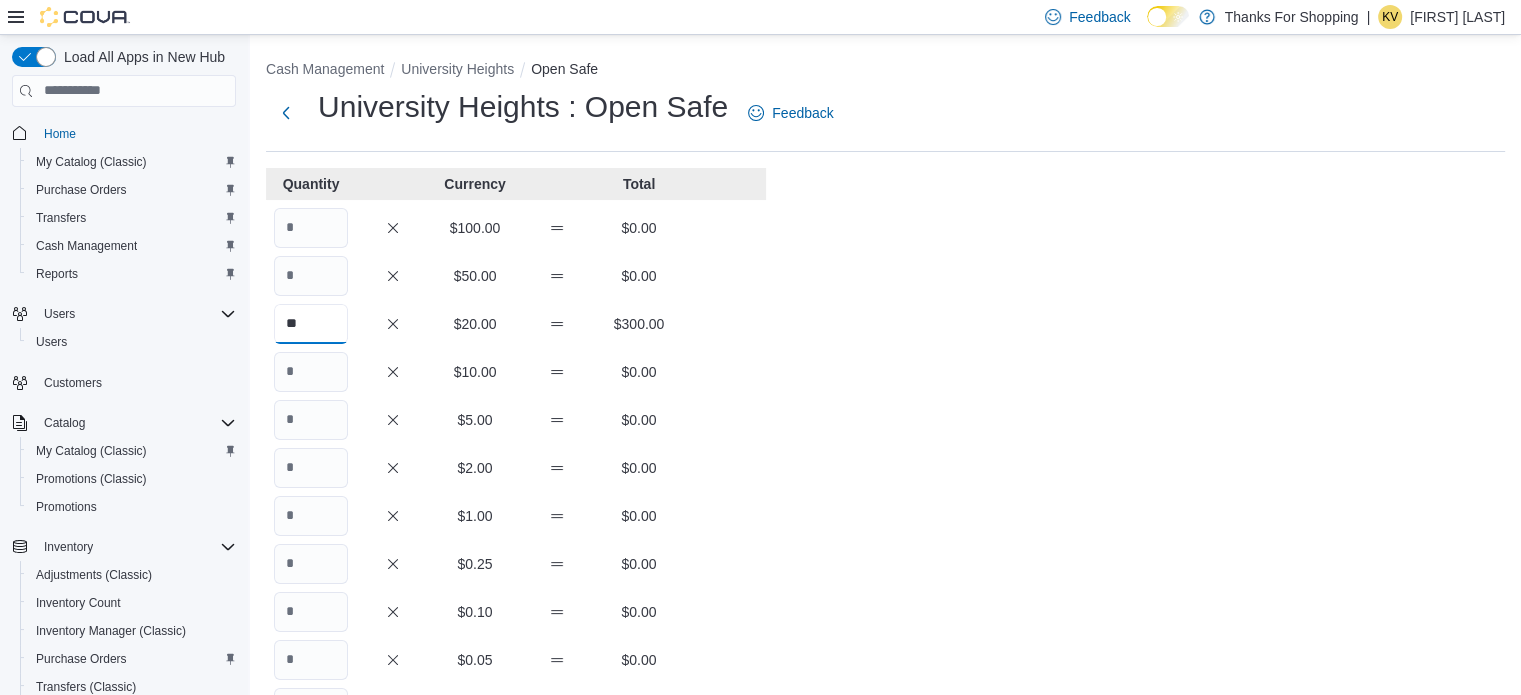 type on "**" 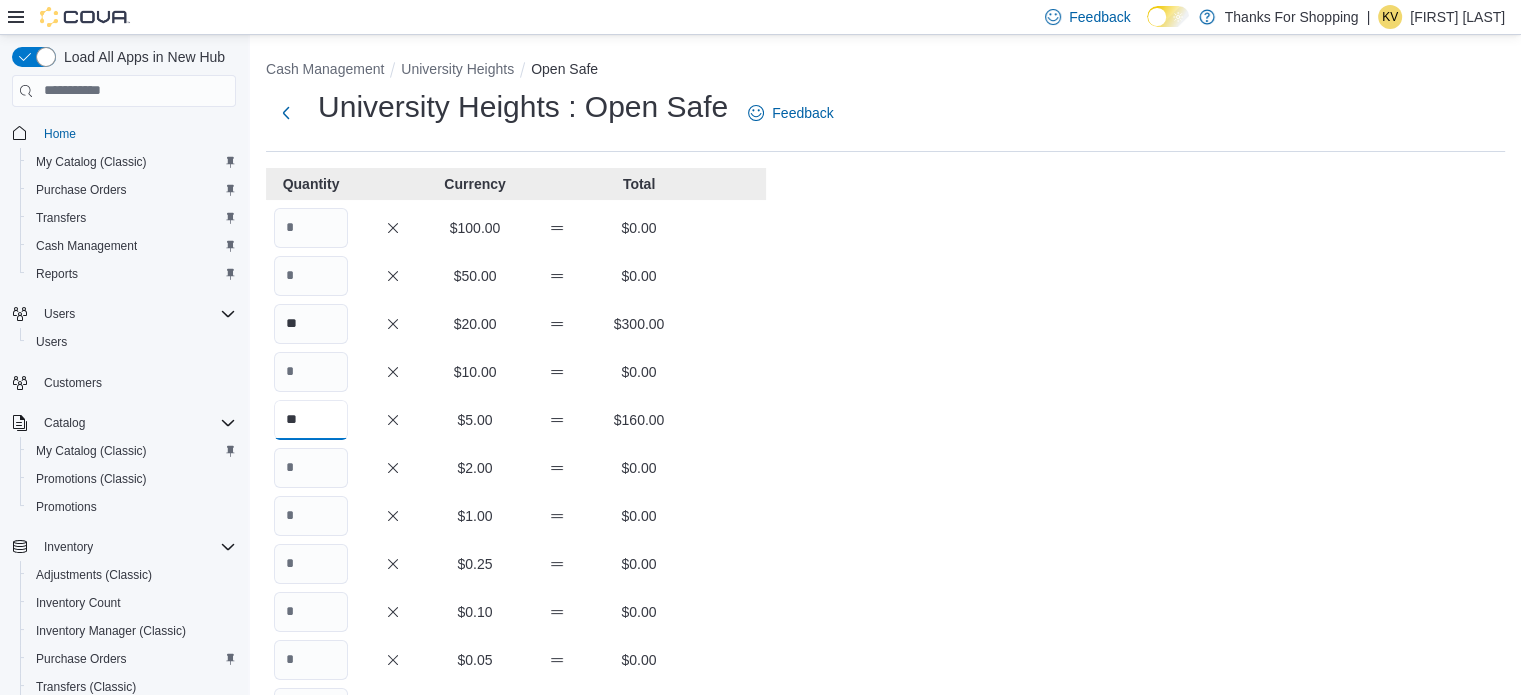 type on "**" 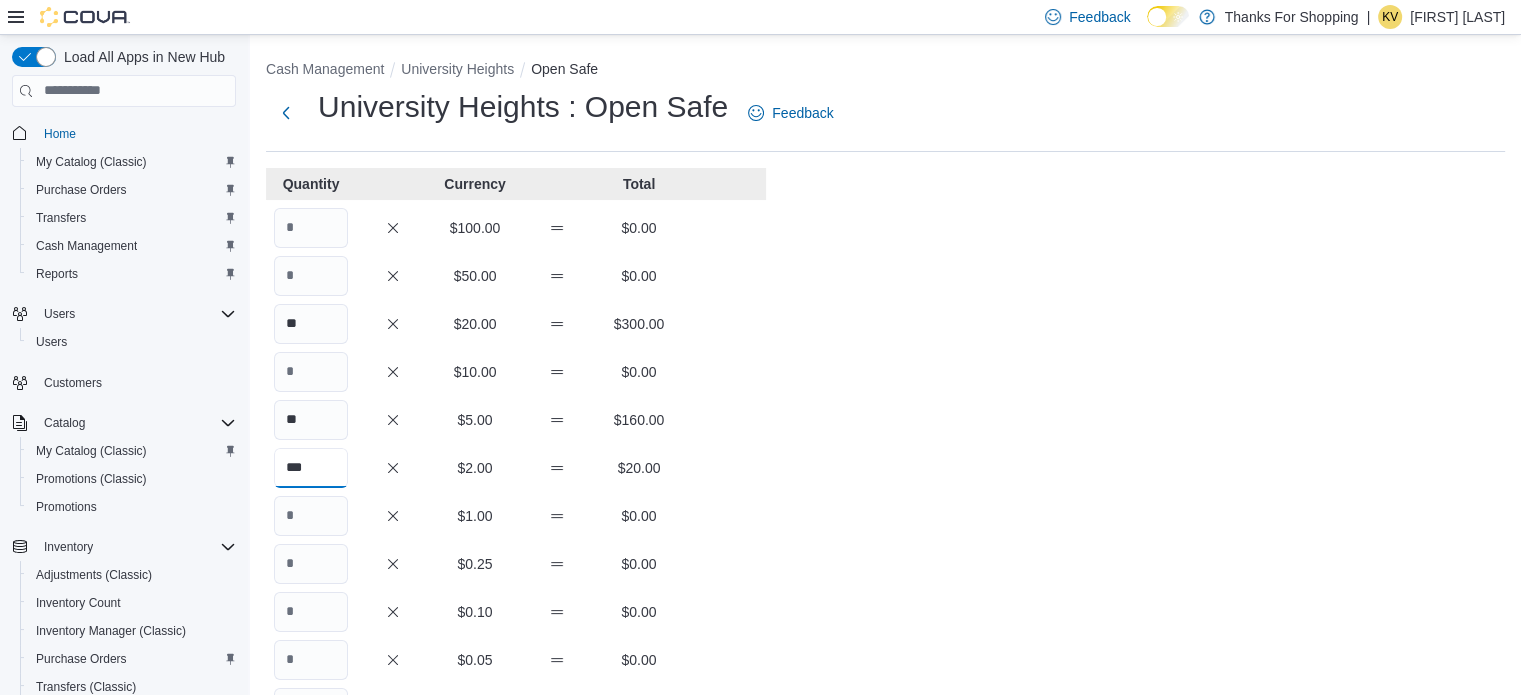 type on "***" 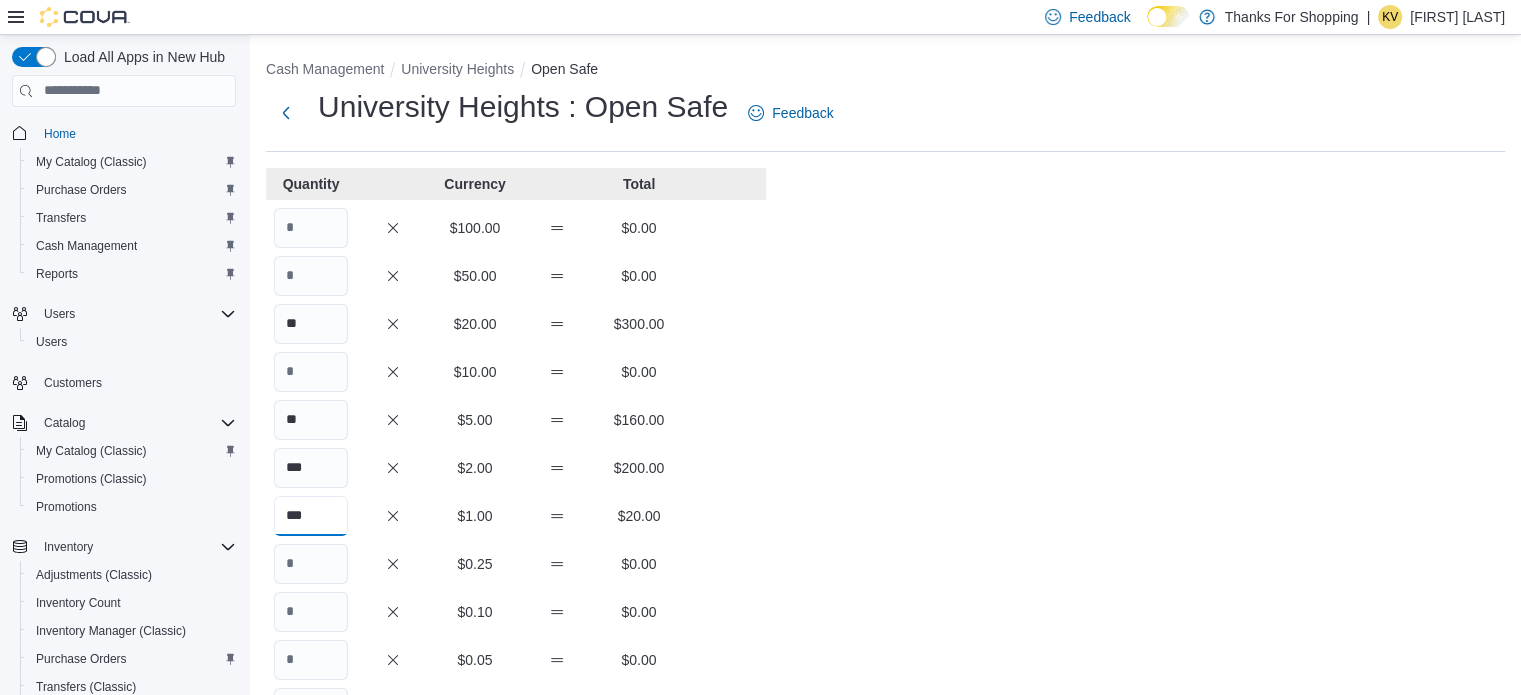 type on "***" 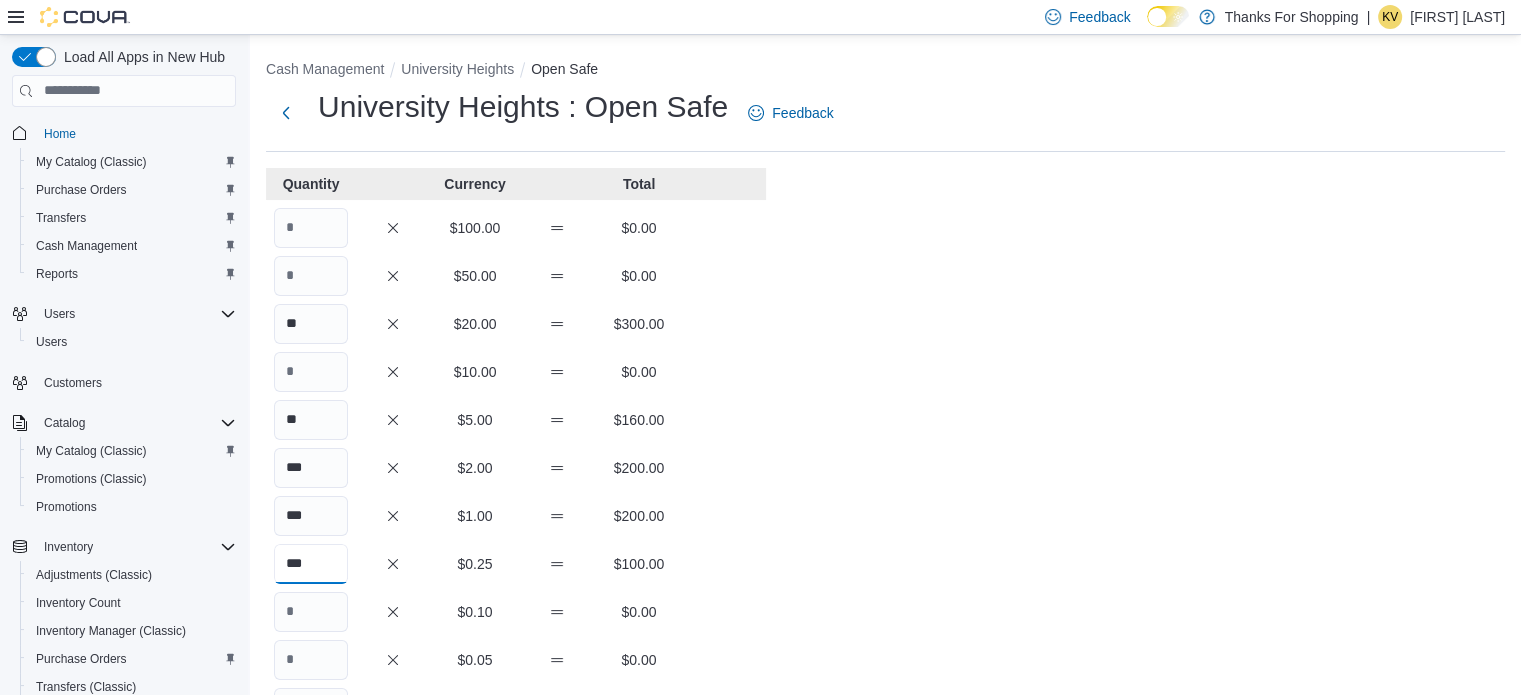 type on "***" 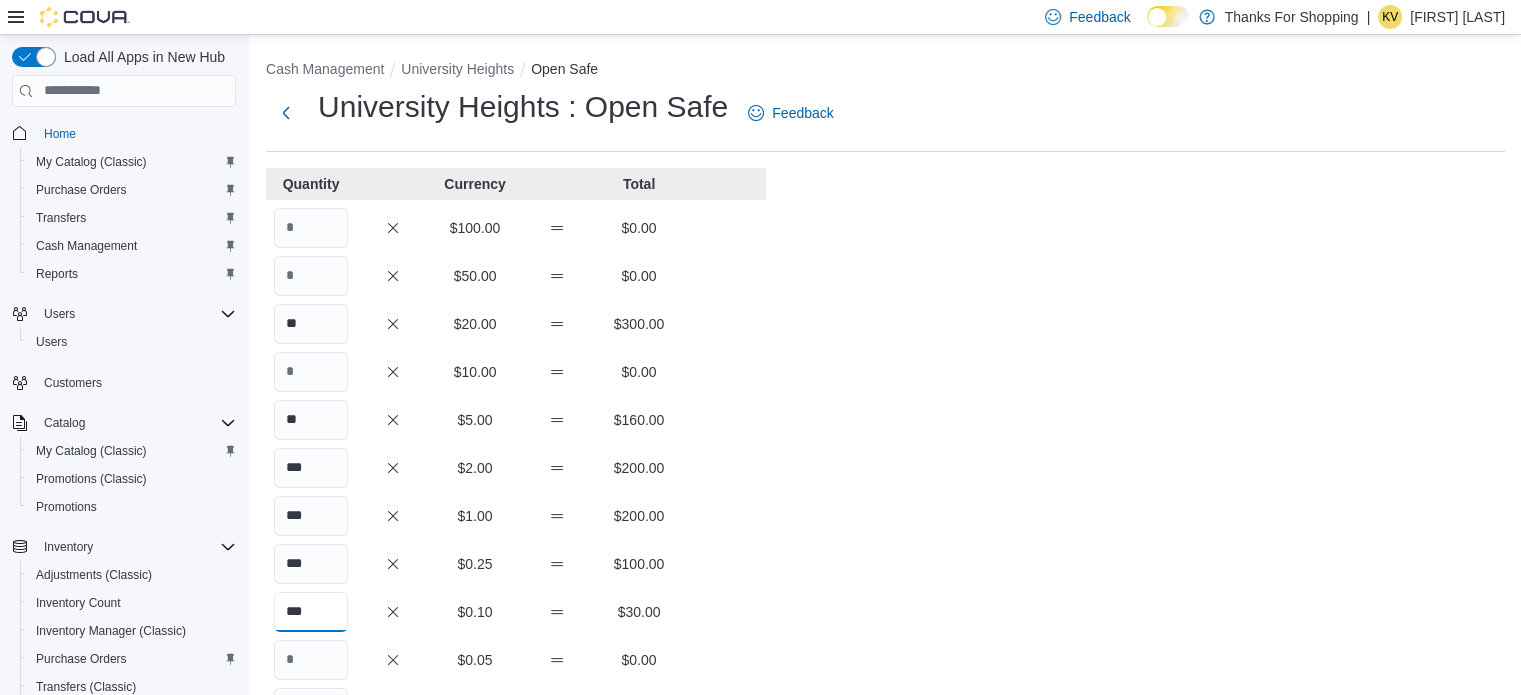 type on "***" 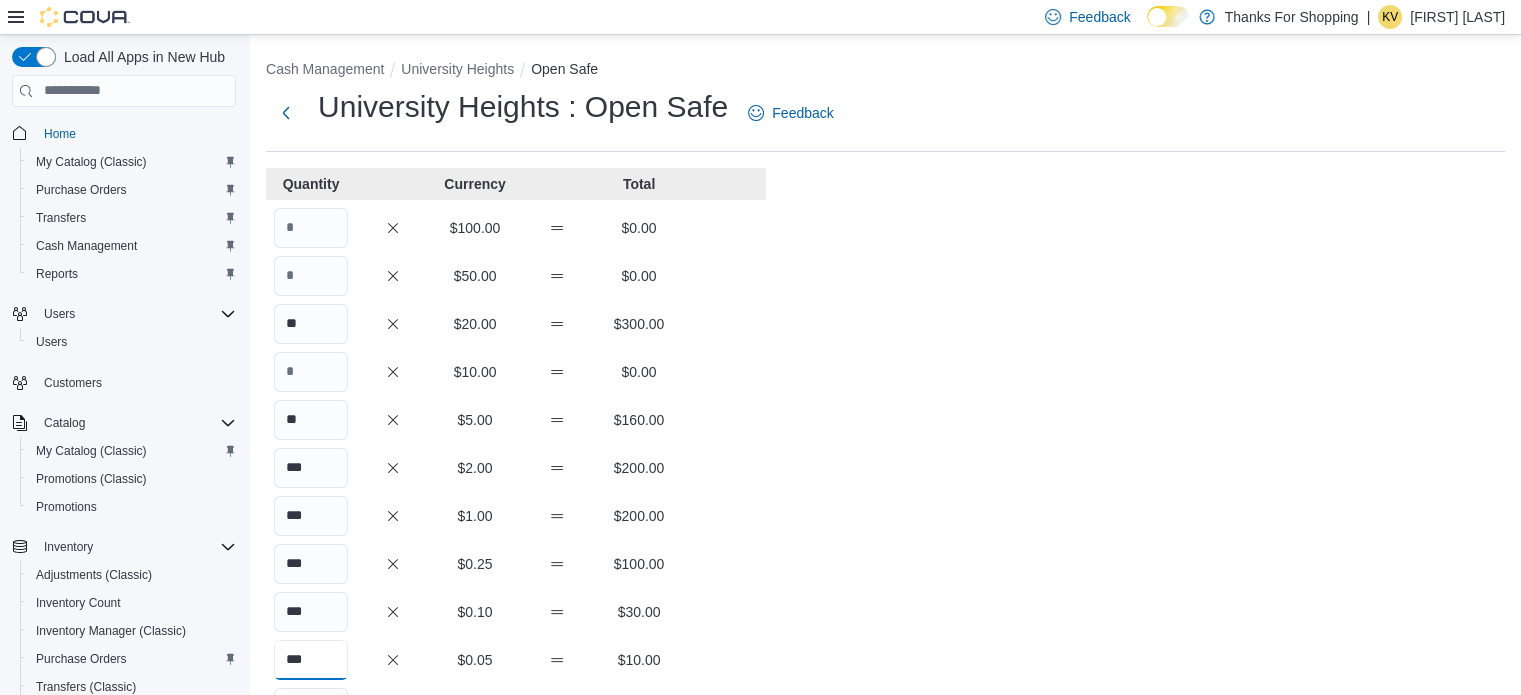 type on "***" 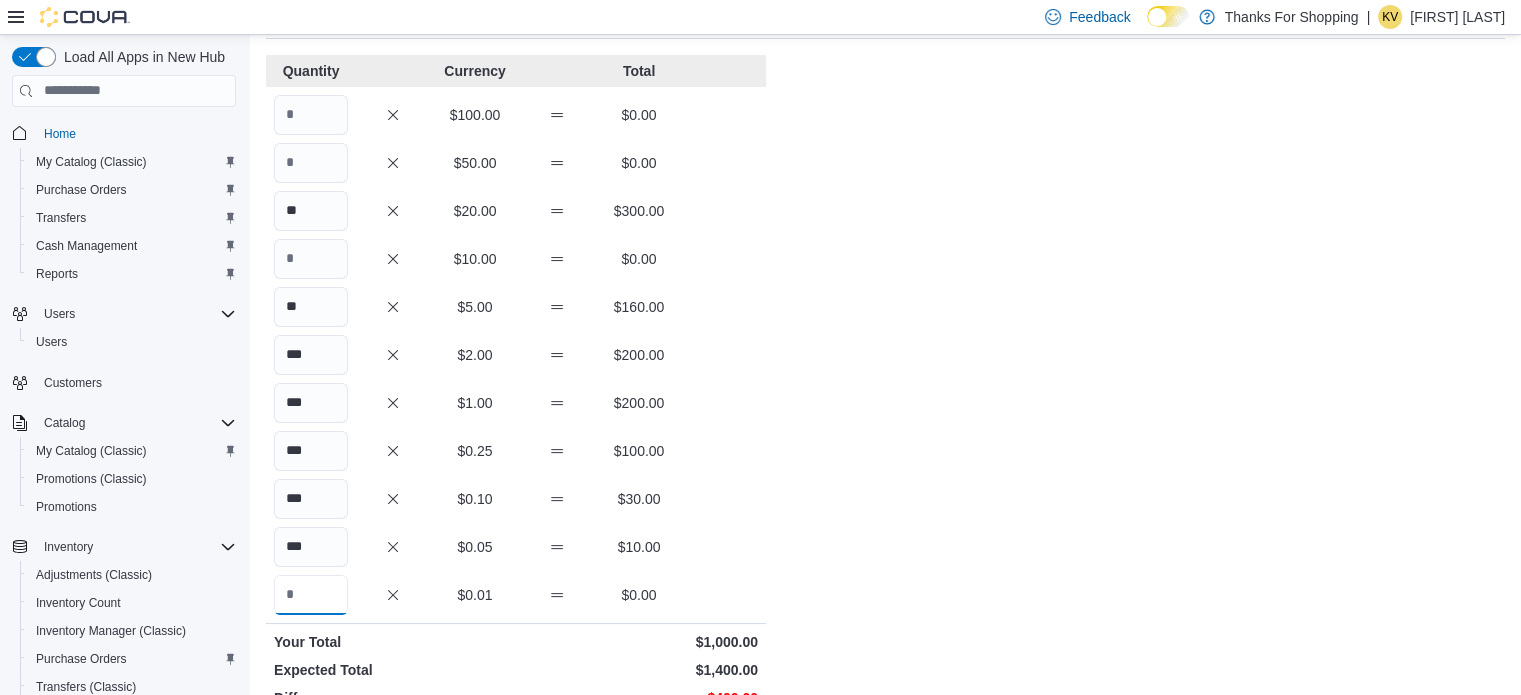 scroll, scrollTop: 0, scrollLeft: 0, axis: both 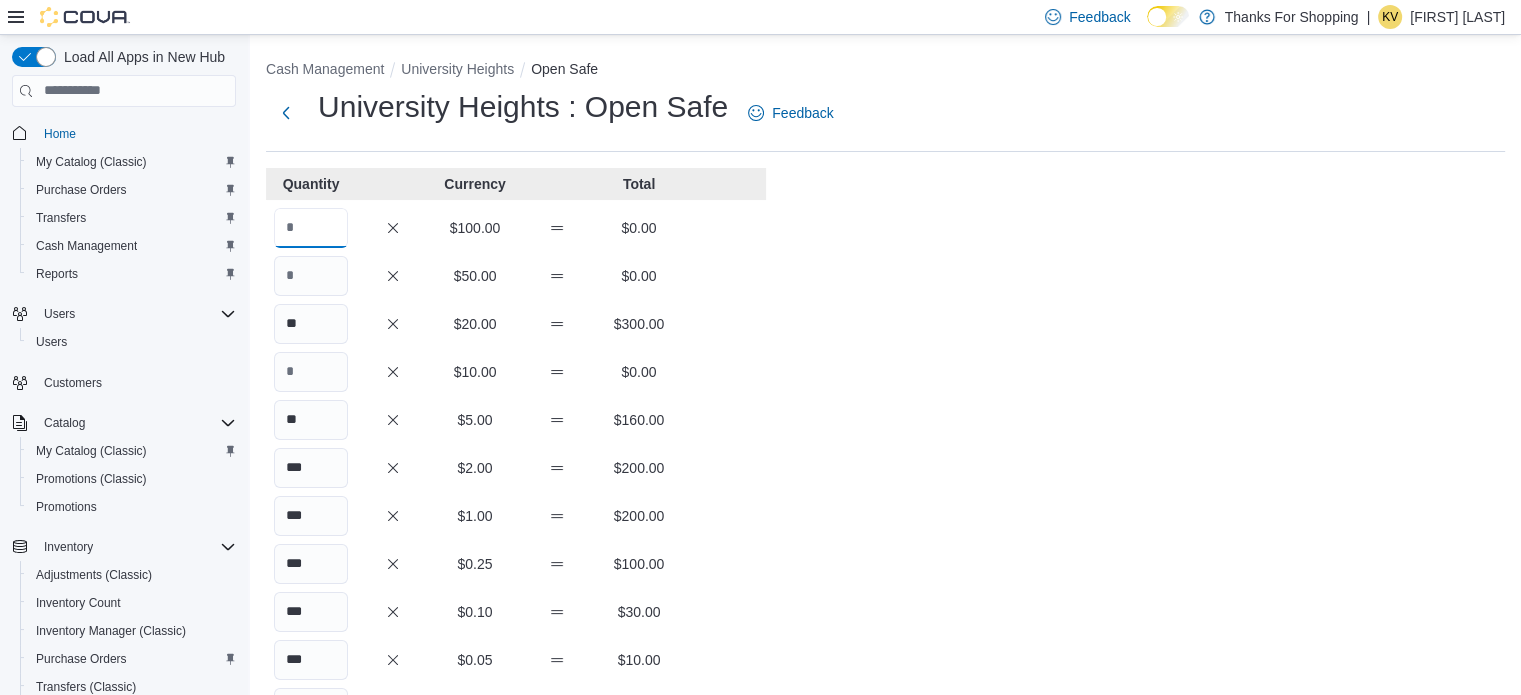 click at bounding box center [311, 228] 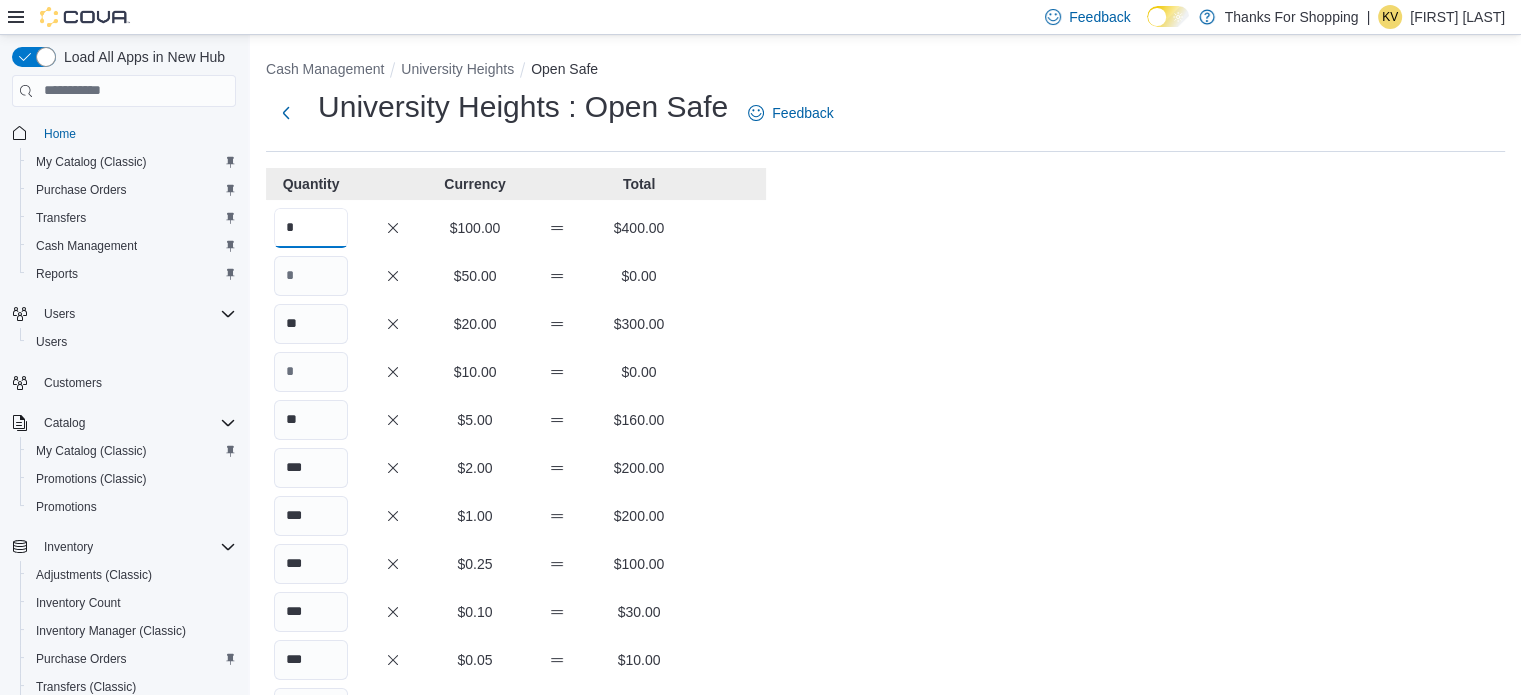 type on "*" 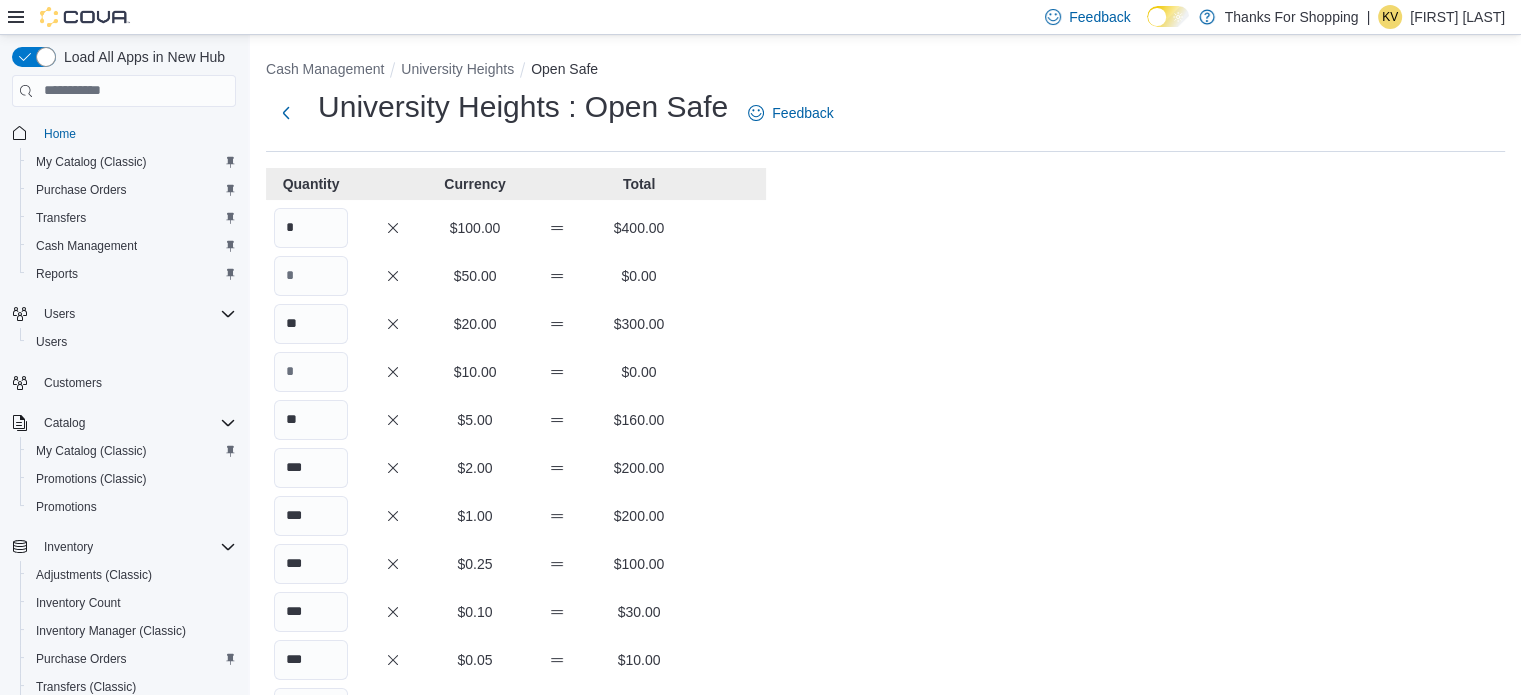click on "Cash Management University Heights Open Safe University Heights : Open Safe Feedback   Quantity Currency Total * $100.00 $400.00 $50.00 $0.00 ** $20.00 $300.00 $10.00 $0.00 ** $5.00 $160.00 *** $2.00 $200.00 *** $1.00 $200.00 *** $0.25 $100.00 *** $0.10 $30.00 *** $0.05 $10.00 $0.01 $0.00 Your Total $1,400.00 Expected Total $1,400.00 Difference $0.00 Notes Cancel Save" at bounding box center (885, 556) 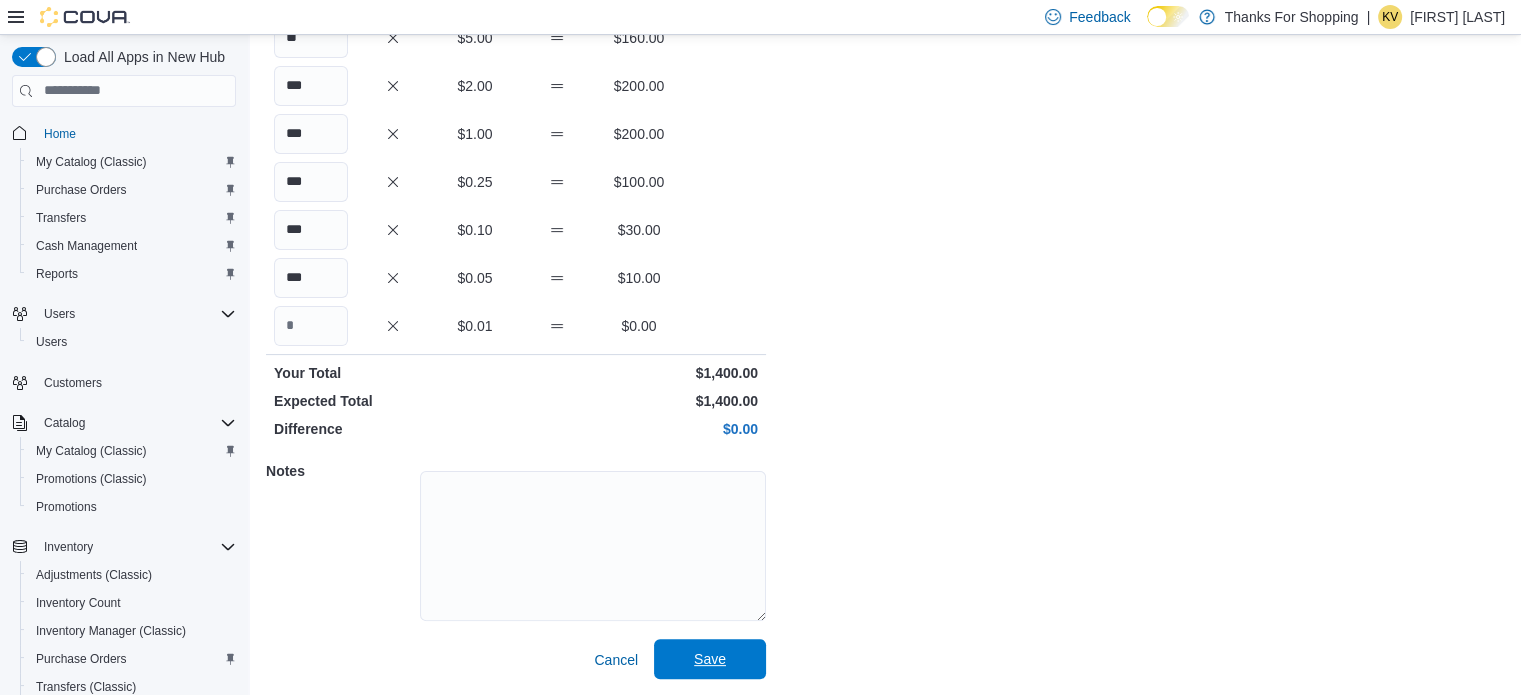 click on "Save" at bounding box center [710, 659] 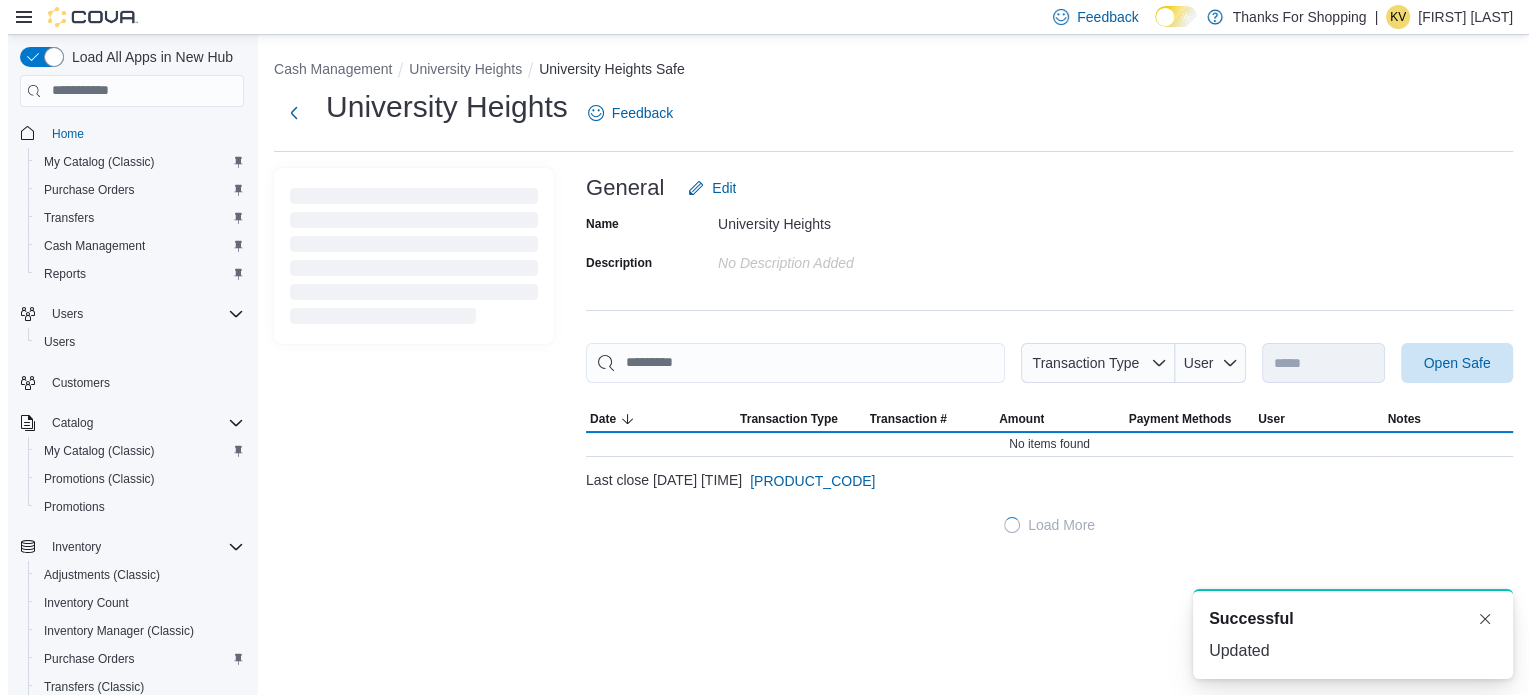 scroll, scrollTop: 0, scrollLeft: 0, axis: both 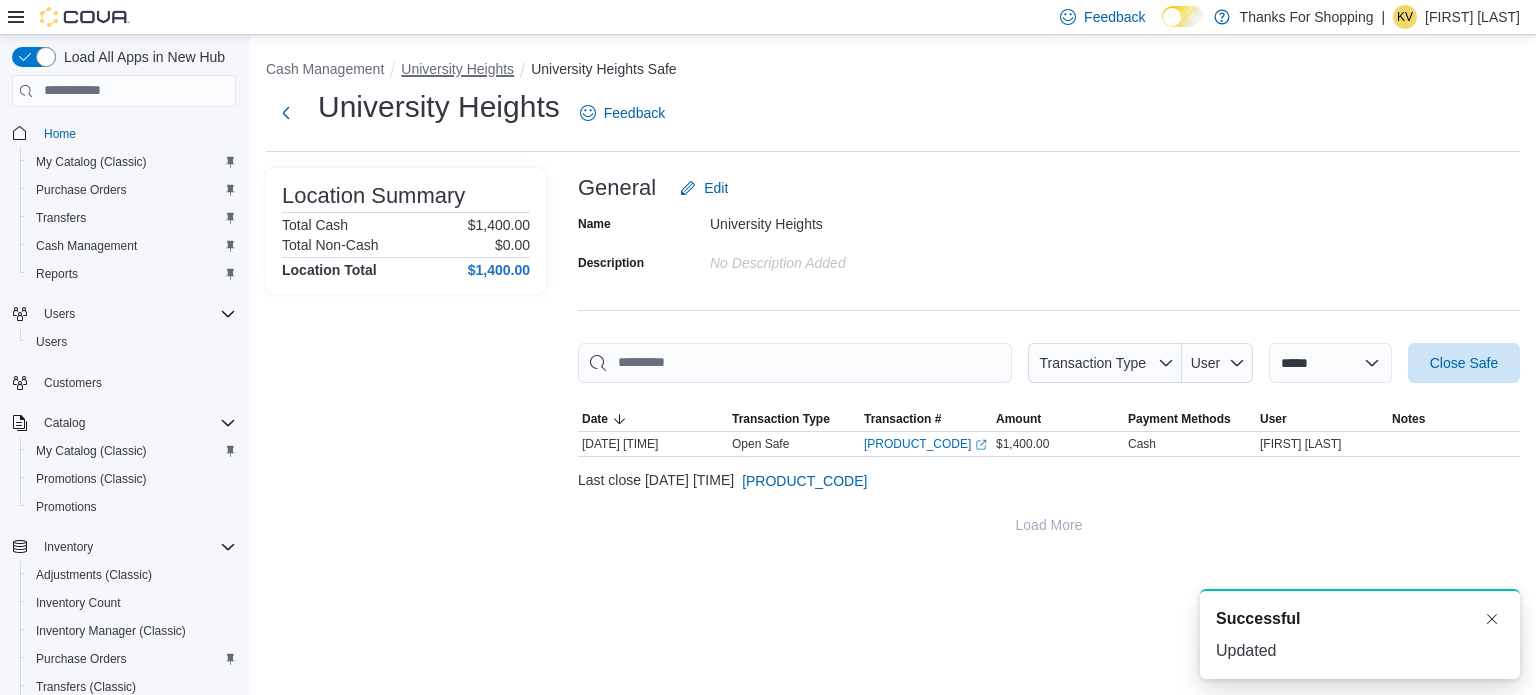 click on "University Heights" at bounding box center [457, 69] 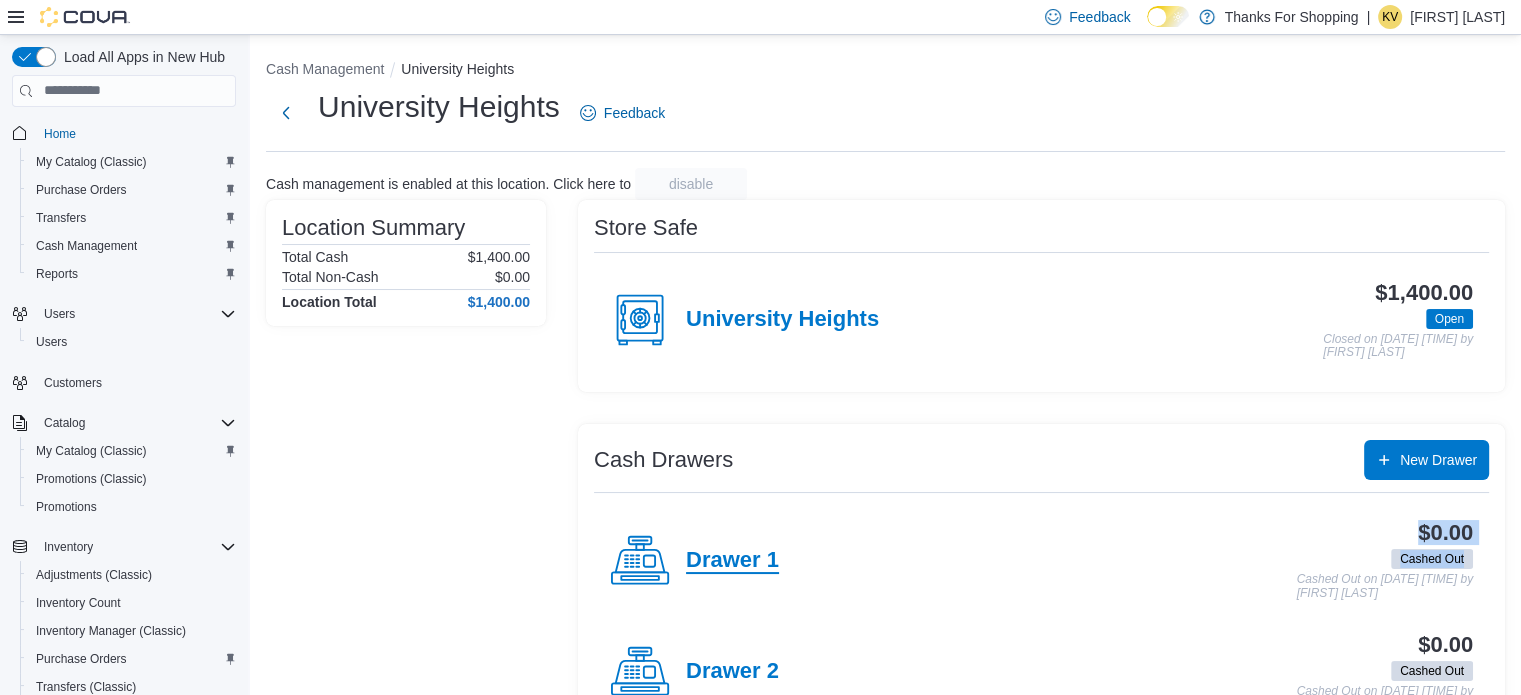 click on "Drawer 1 $0.00   Cashed Out Cashed Out on [DATE] [TIME]  by     [FIRST] [LAST]" at bounding box center [1041, 560] 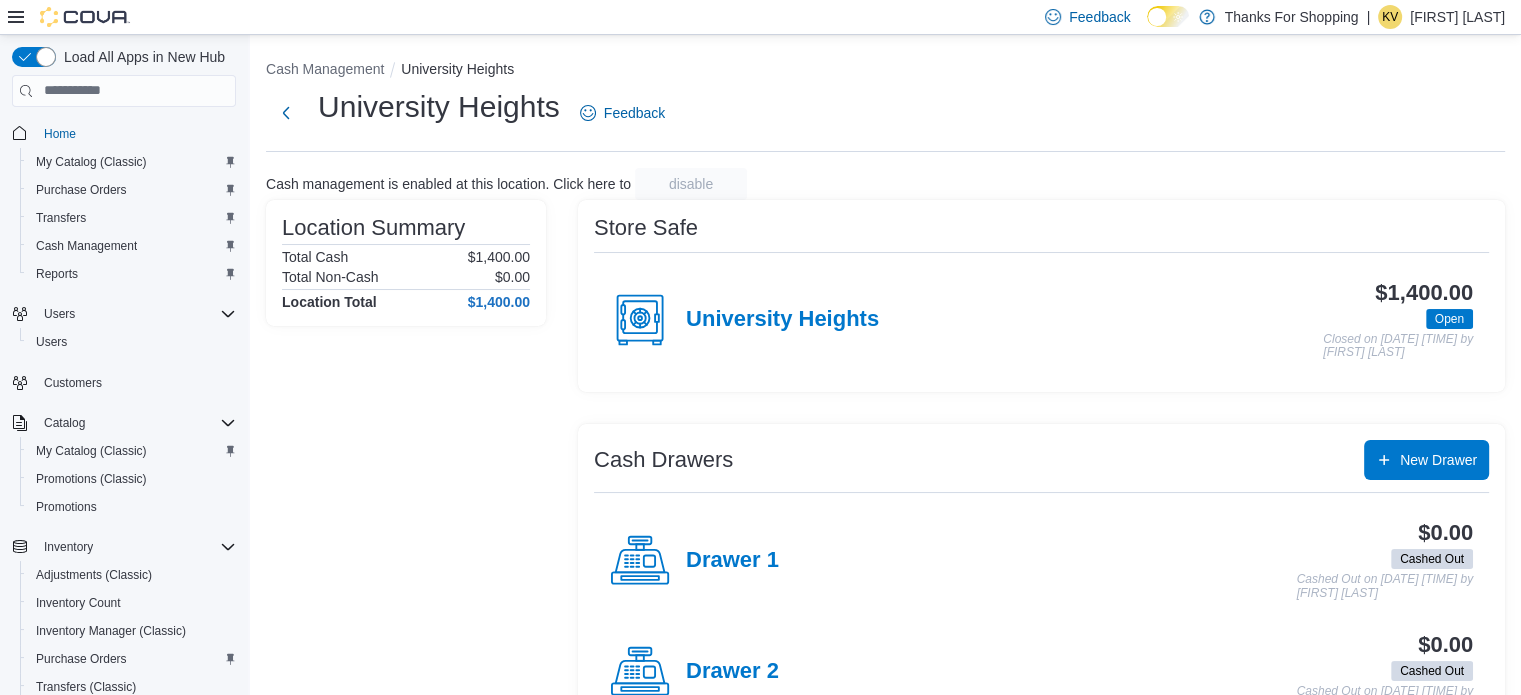 click on "Drawer 1" at bounding box center [732, 561] 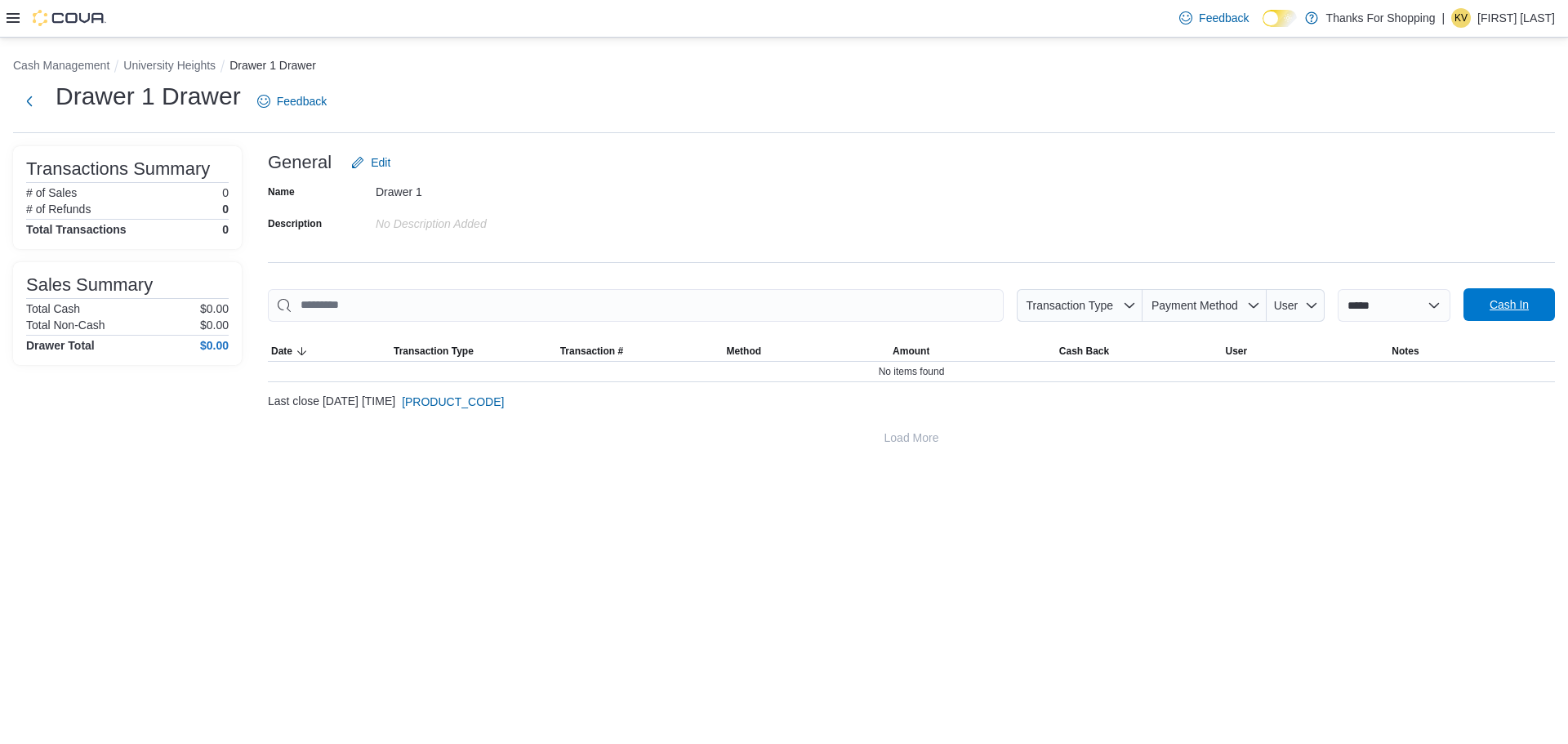 click on "Cash In" at bounding box center [1509, 305] 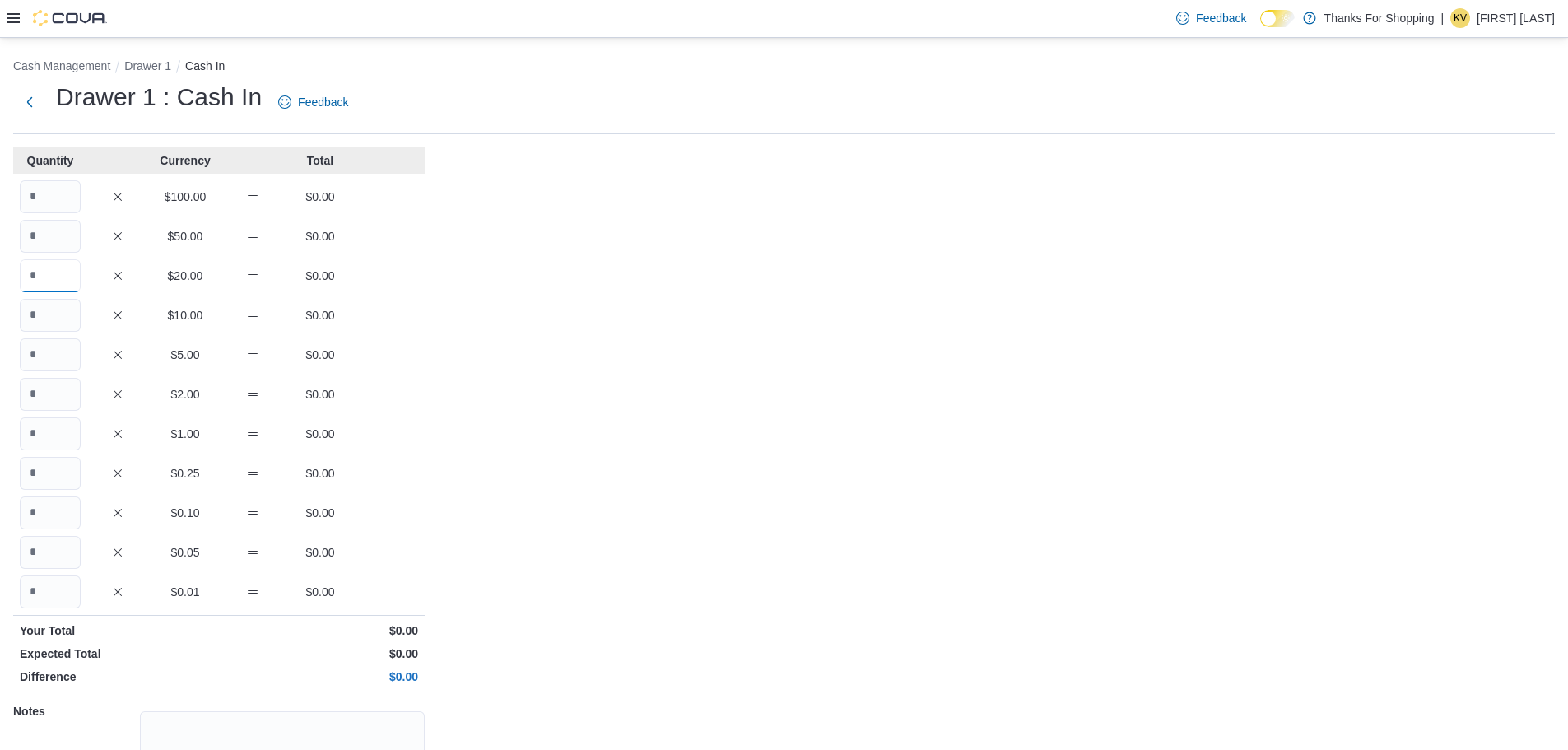 click at bounding box center [50, 276] 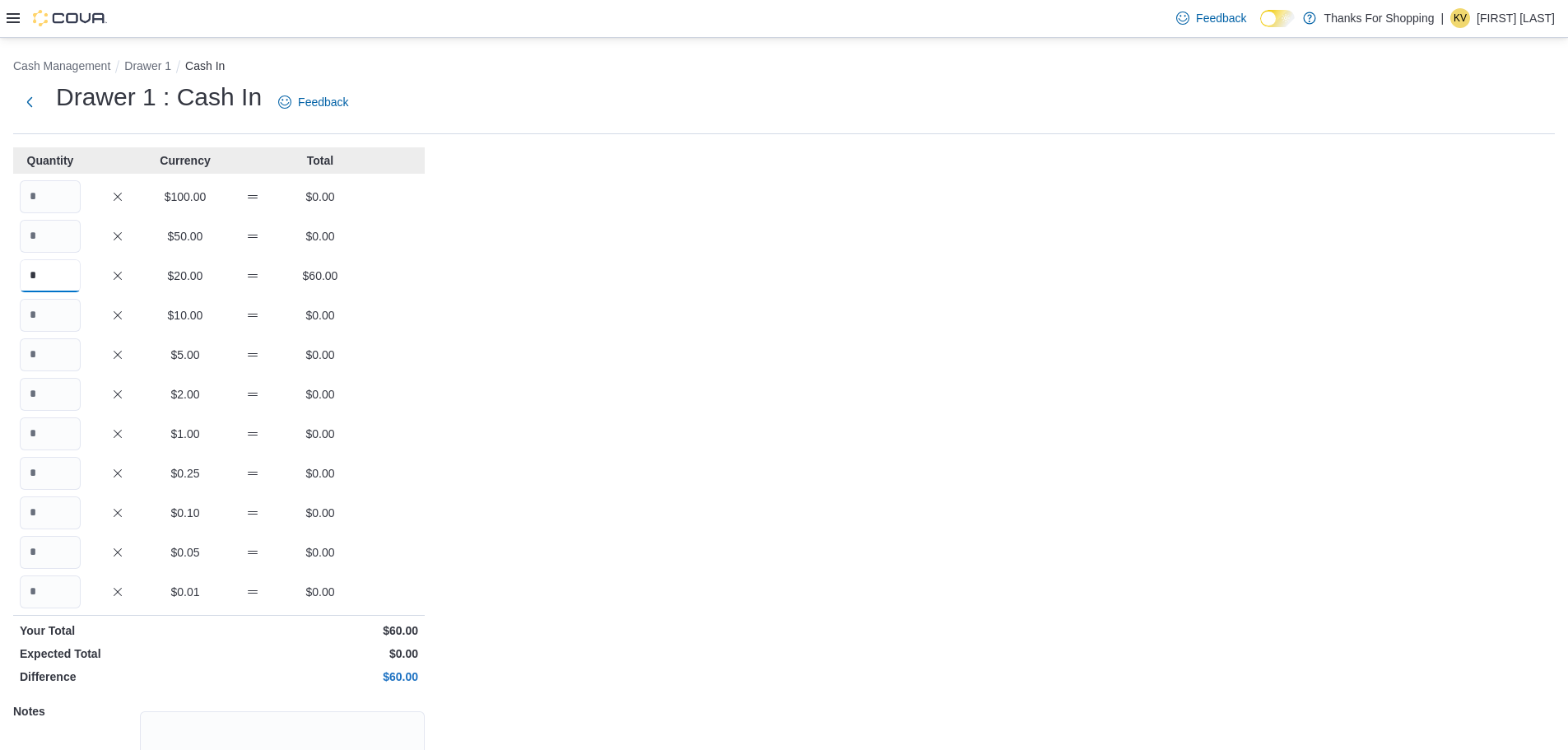 type on "*" 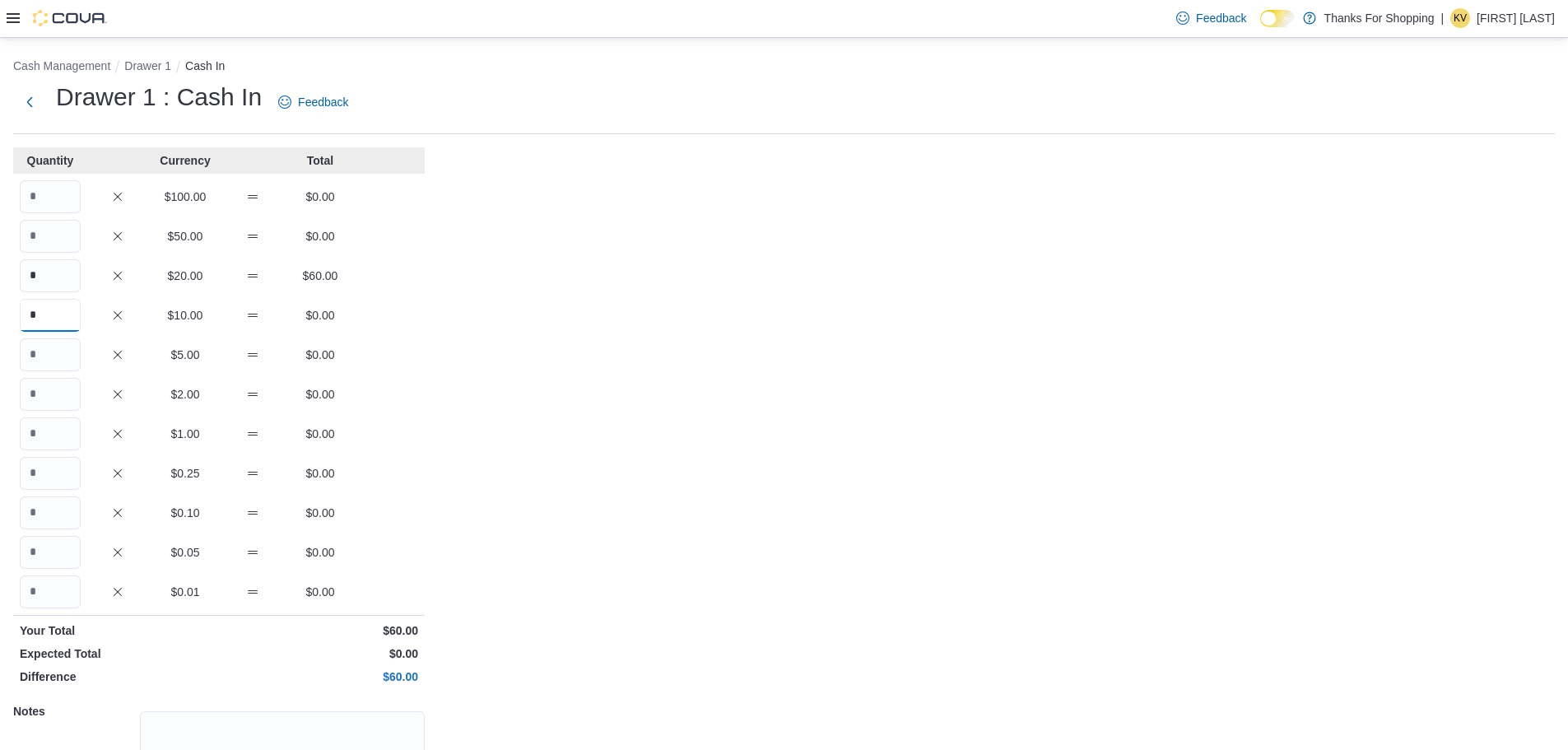 type on "*" 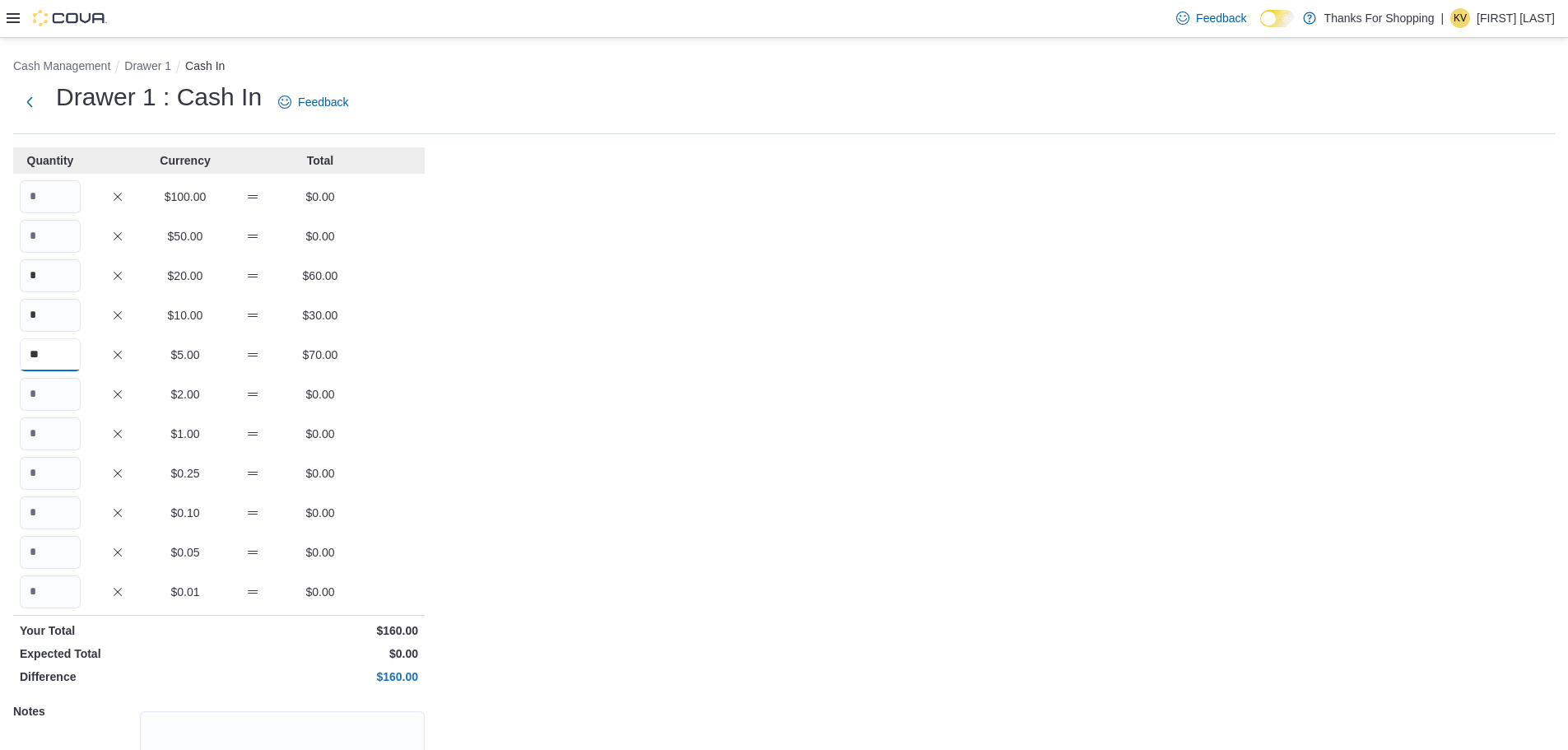 type on "**" 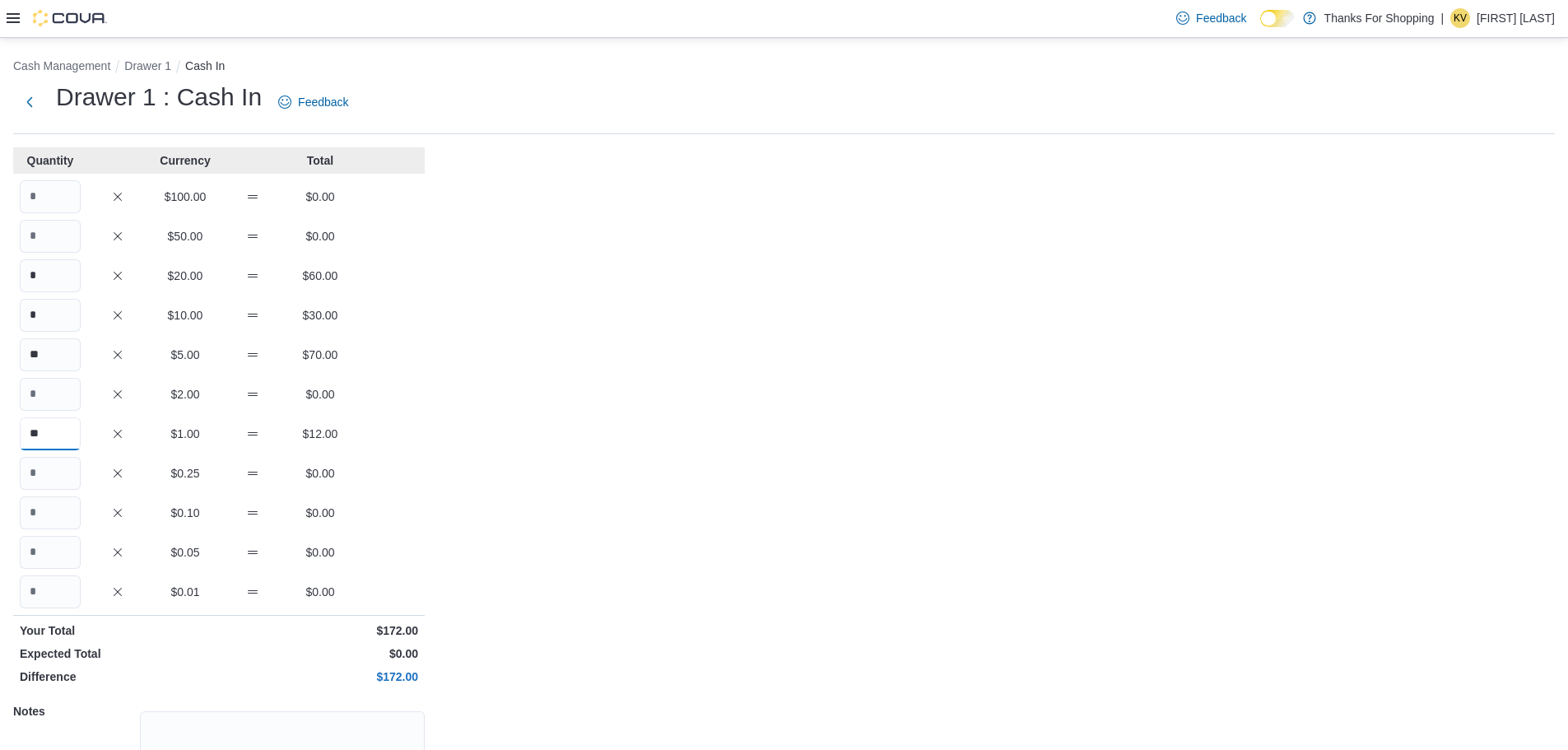 type on "**" 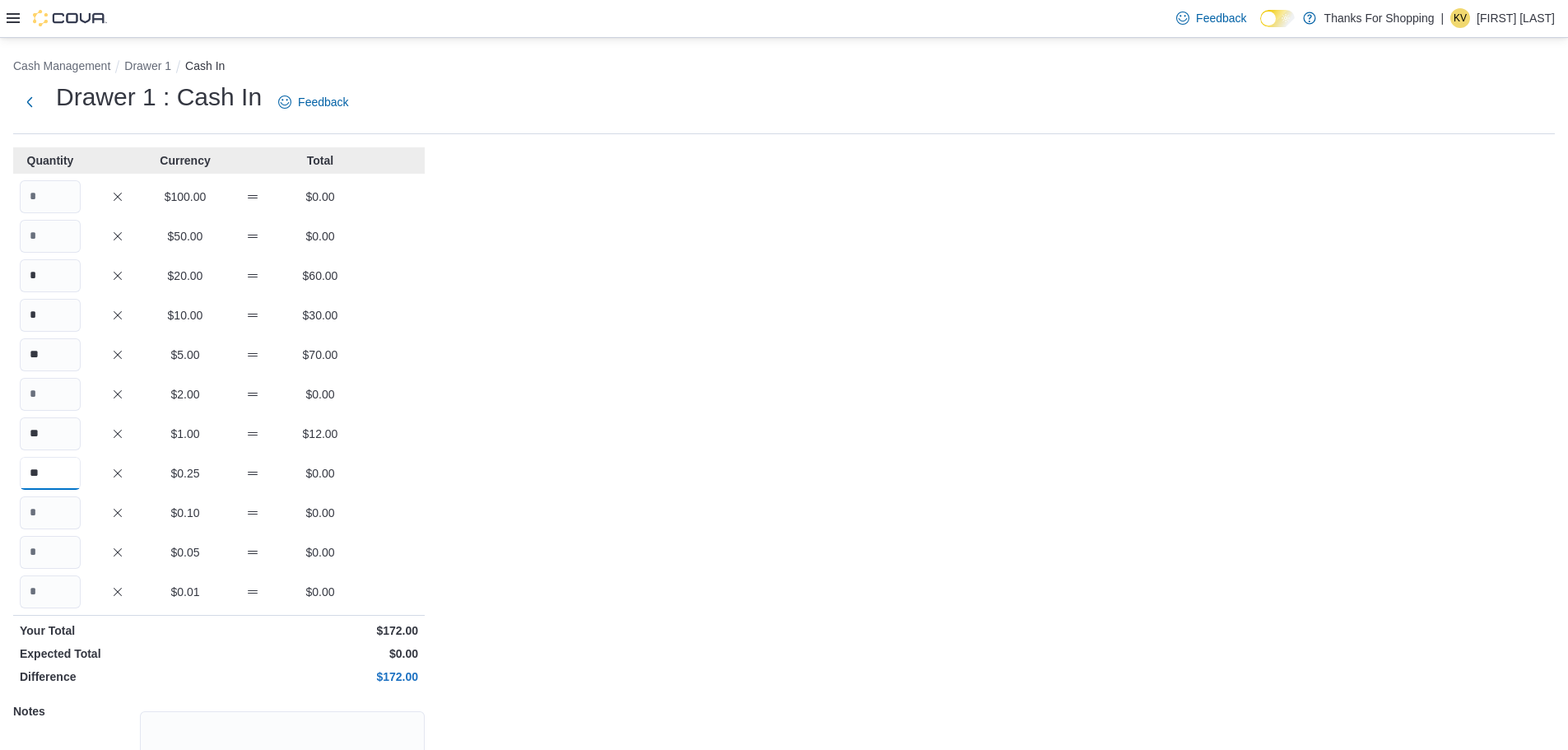 type on "**" 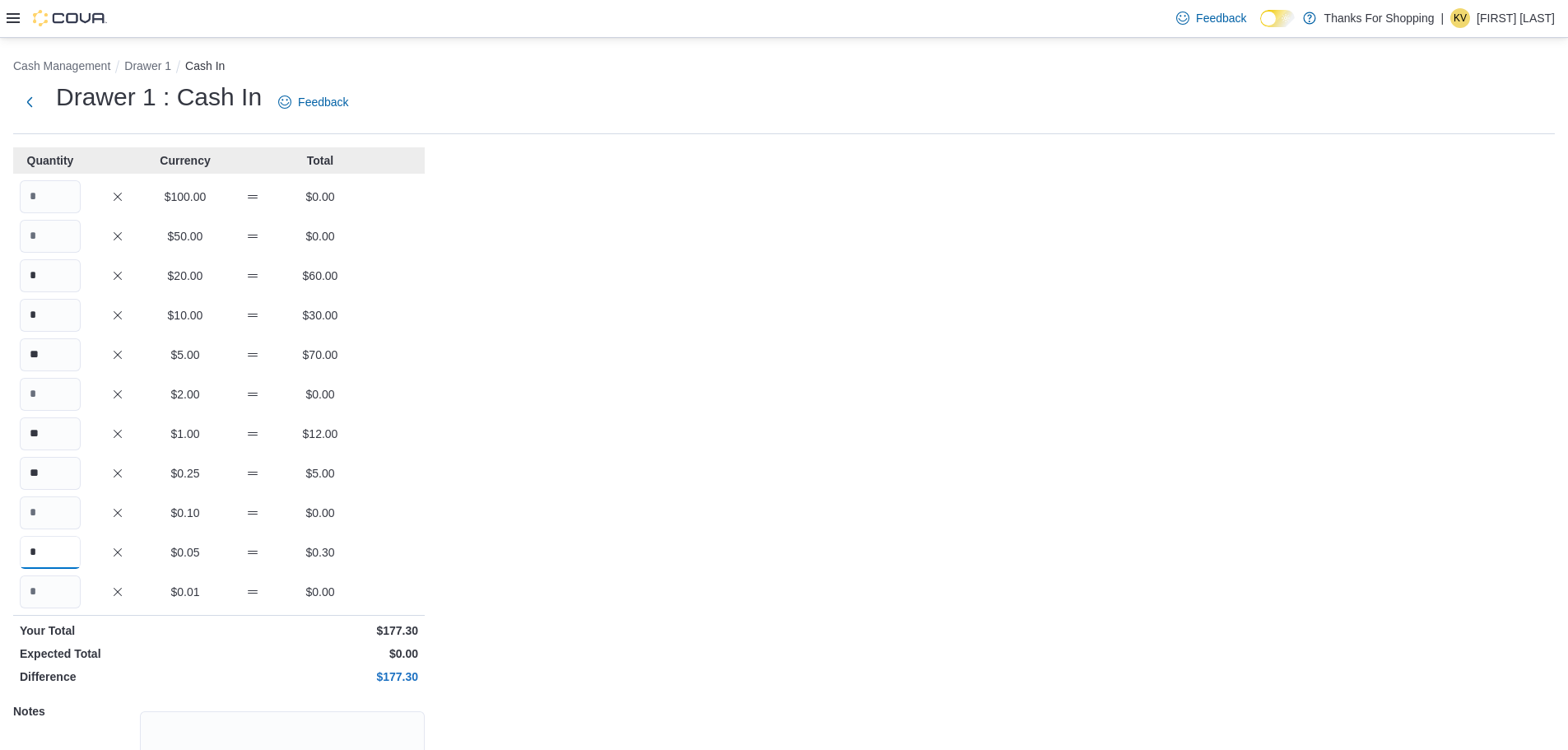 type on "*" 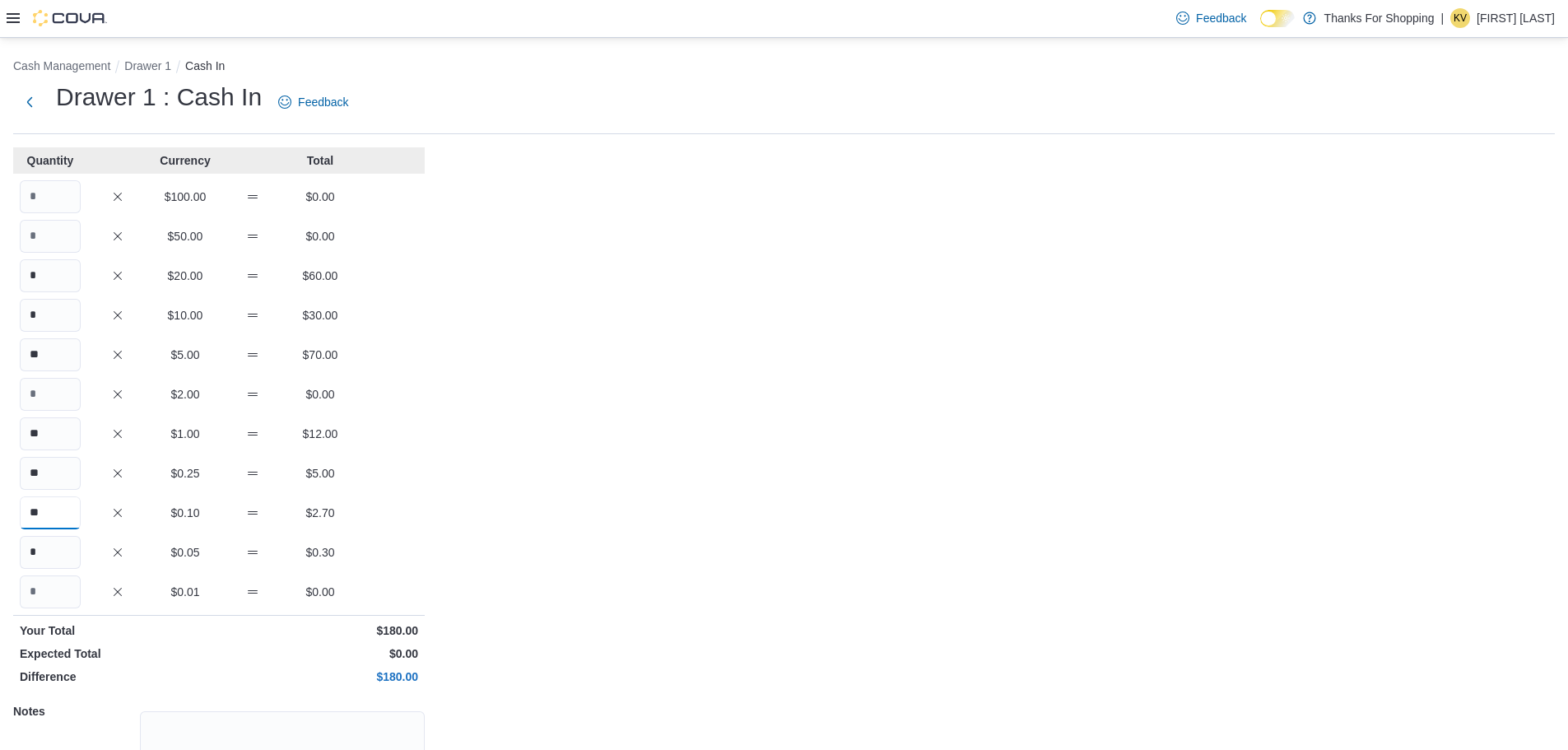 type on "**" 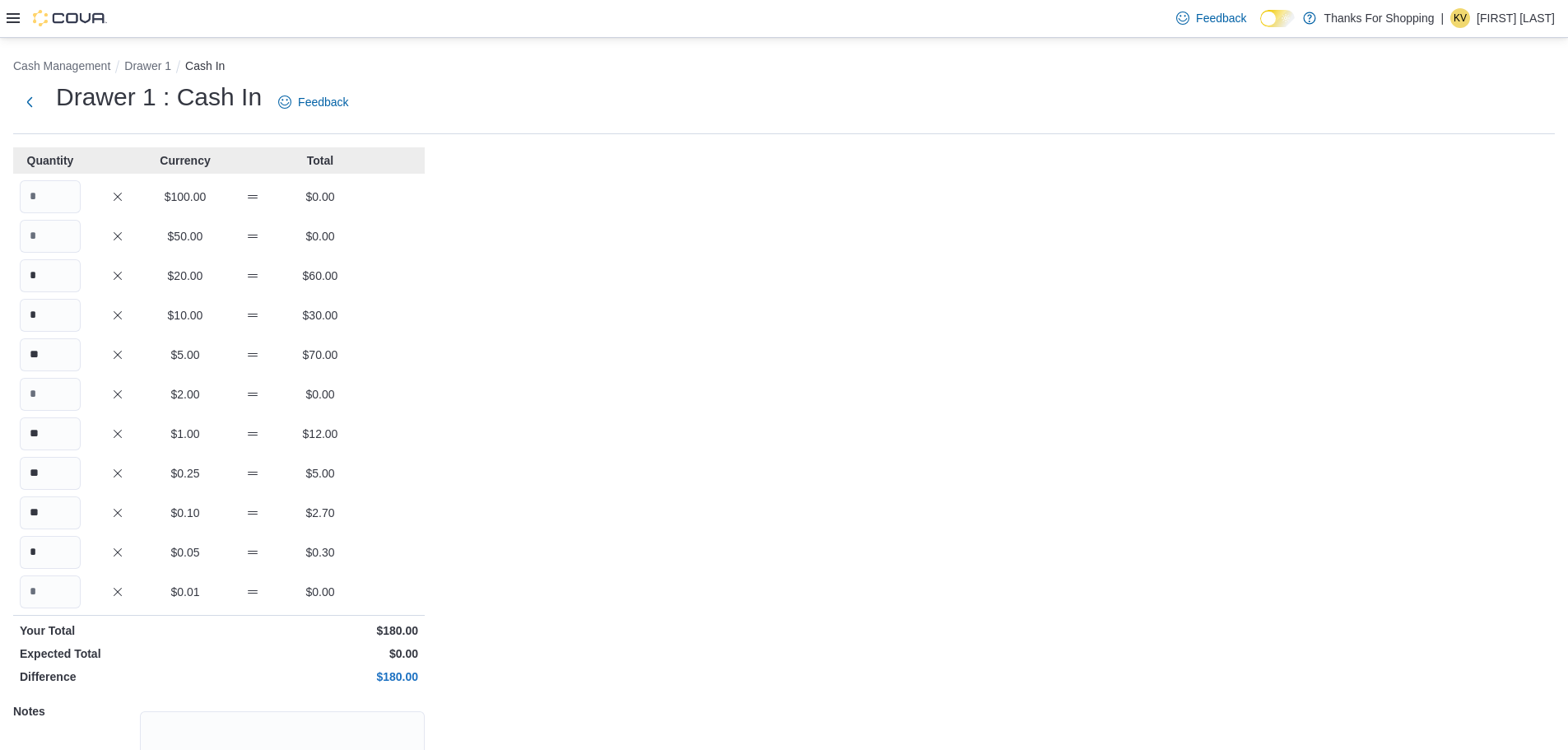 click on "Cash Management Drawer 1 Cash In Drawer 1 : Cash In Feedback   Quantity Currency Total $100.00 $0.00 $50.00 $0.00 * $20.00 $60.00 * $10.00 $30.00 ** $5.00 $70.00 $2.00 $0.00 ** $1.00 $12.00 ** $0.25 $5.00 ** $0.10 $2.70 * $0.05 $0.30 $0.01 $0.00 Your Total $180.00 Expected Total $0.00 Difference $180.00 Notes Cancel Save" at bounding box center (784, 467) 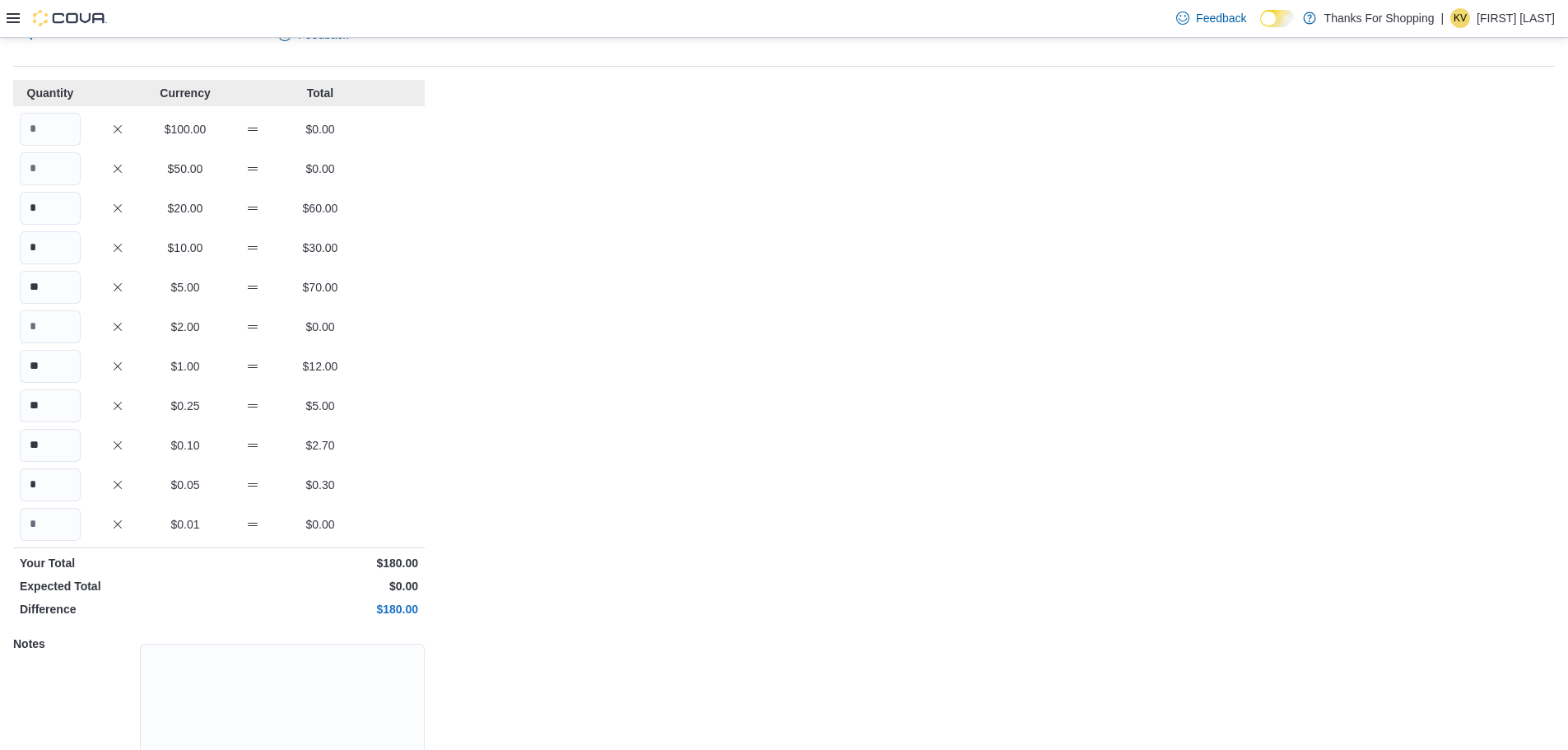 scroll, scrollTop: 147, scrollLeft: 0, axis: vertical 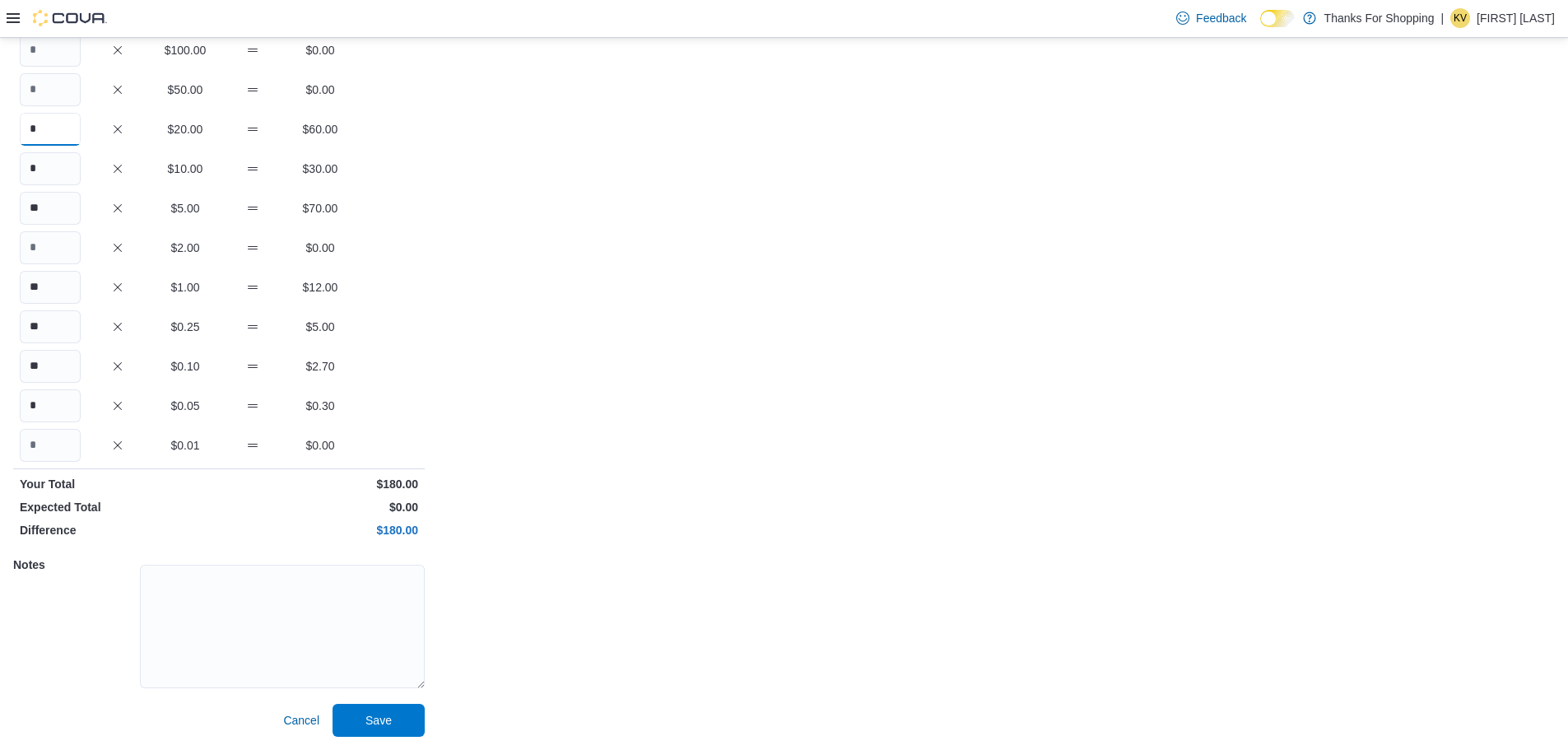 click on "*" at bounding box center [50, 129] 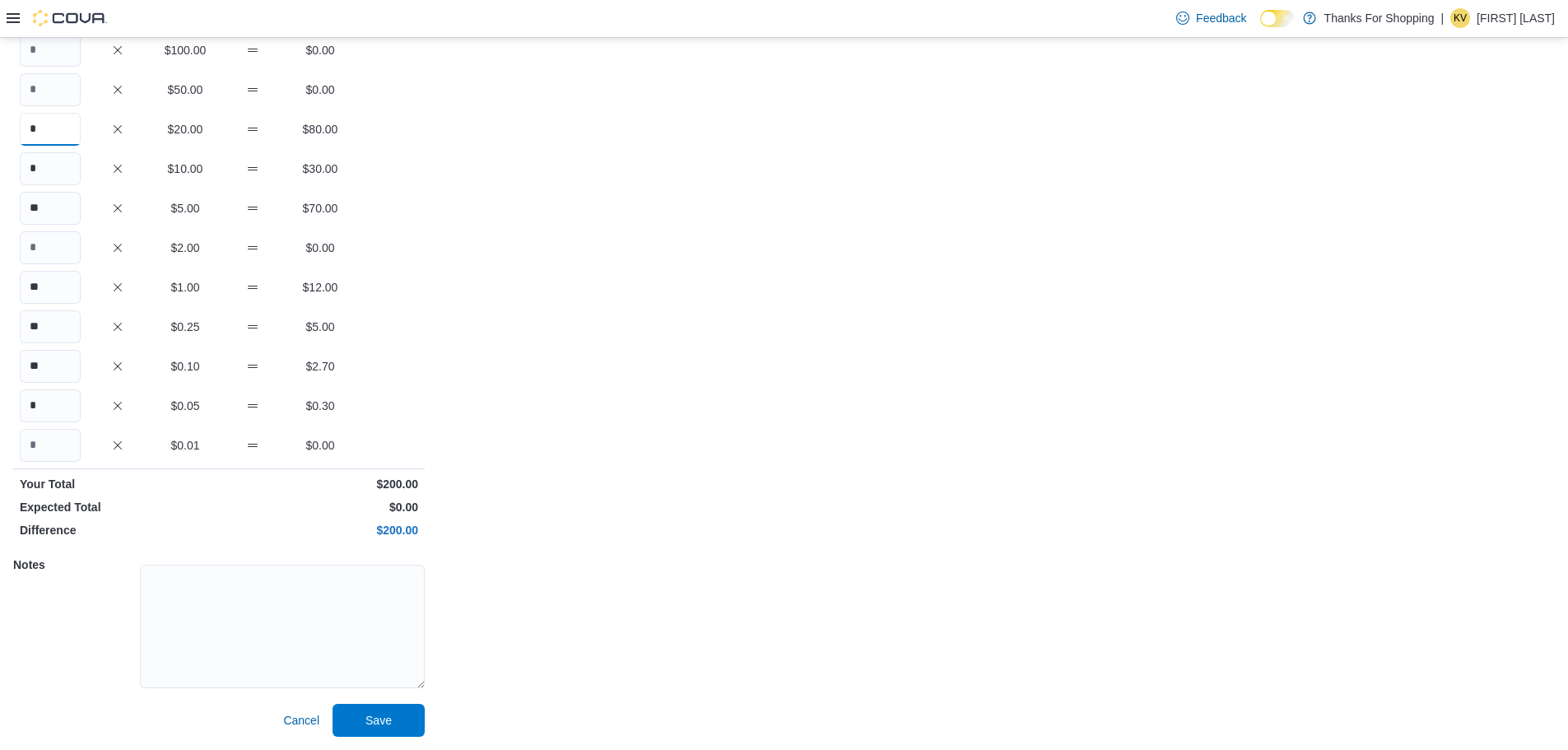 type on "*" 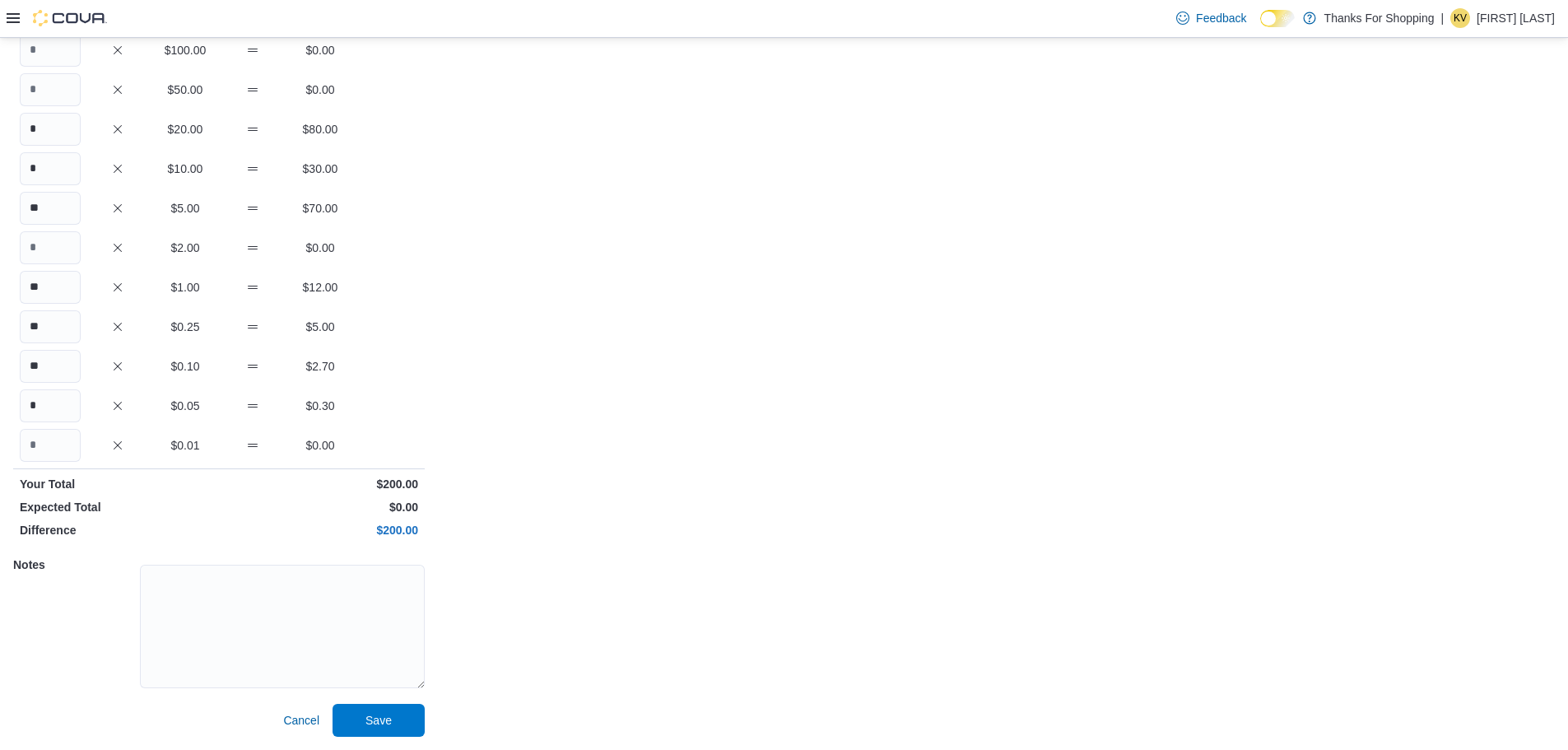 click on "Cash Management Drawer 1 Cash In Drawer 1 : Cash In Feedback   Quantity Currency Total $100.00 $0.00 $50.00 $0.00 * $20.00 $80.00 * $10.00 $30.00 ** $5.00 $70.00 $2.00 $0.00 ** $1.00 $12.00 ** $0.25 $5.00 ** $0.10 $2.70 * $0.05 $0.30 $0.01 $0.00 Your Total $200.00 Expected Total $0.00 Difference $200.00 Notes Cancel Save" at bounding box center (784, 320) 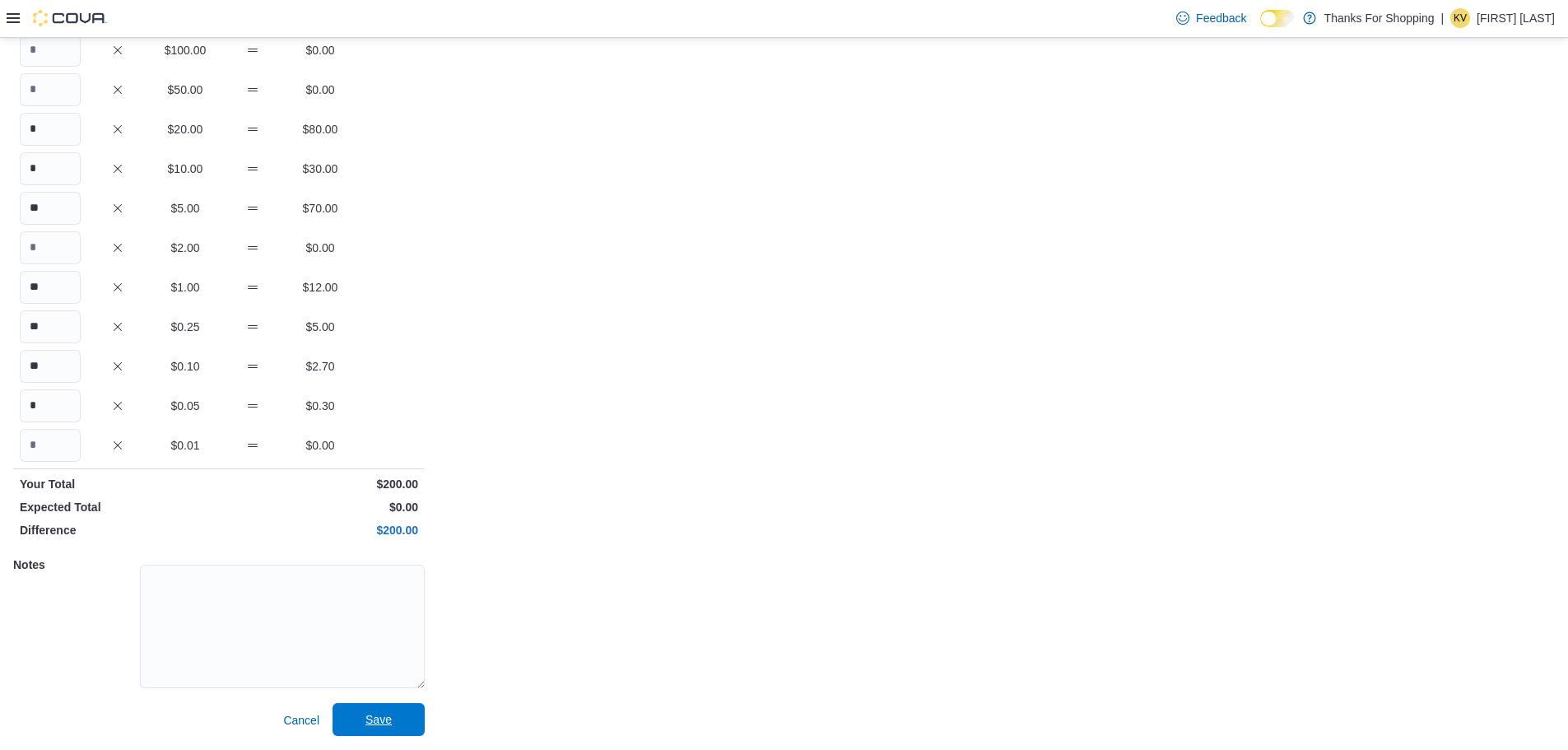click on "Save" at bounding box center (379, 720) 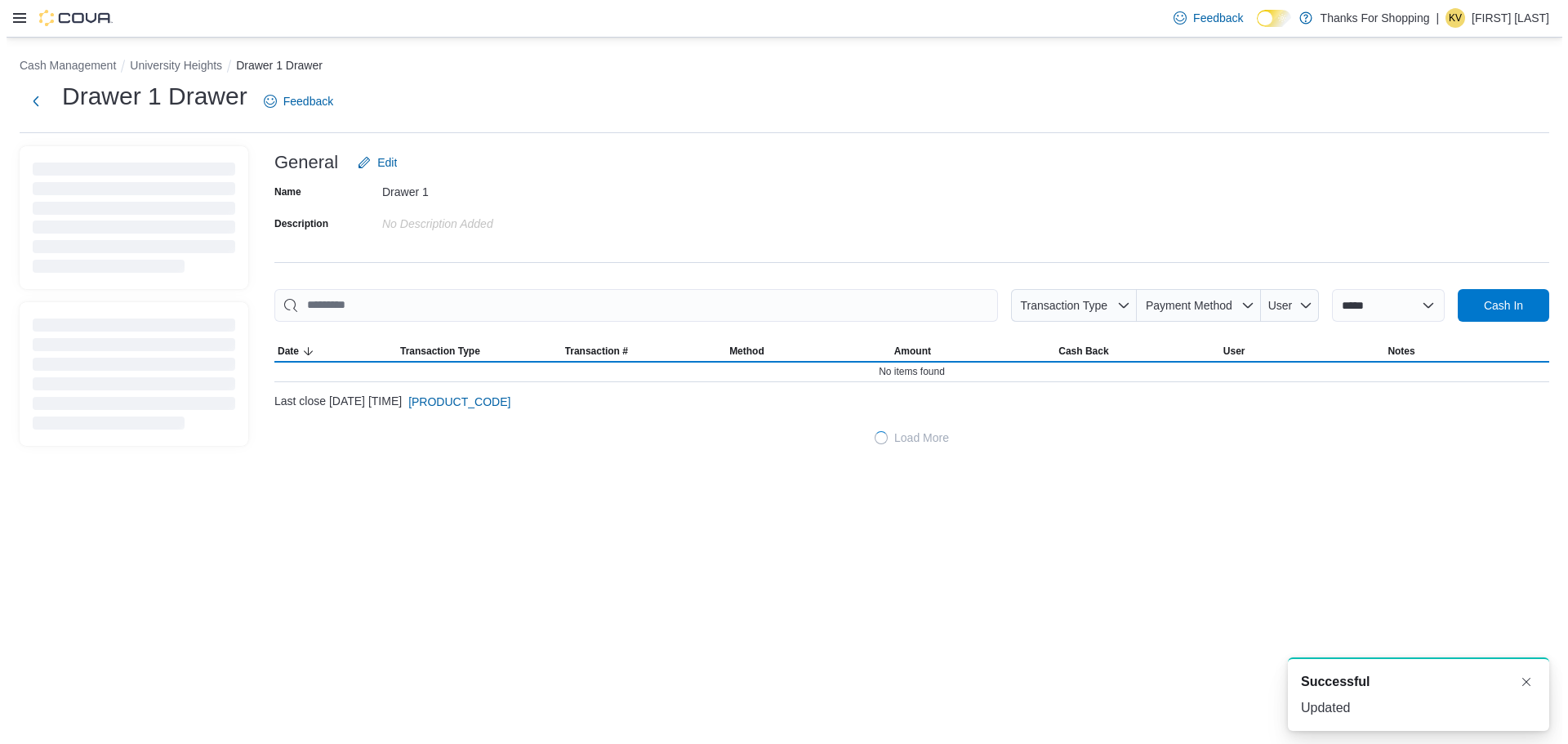 scroll, scrollTop: 0, scrollLeft: 0, axis: both 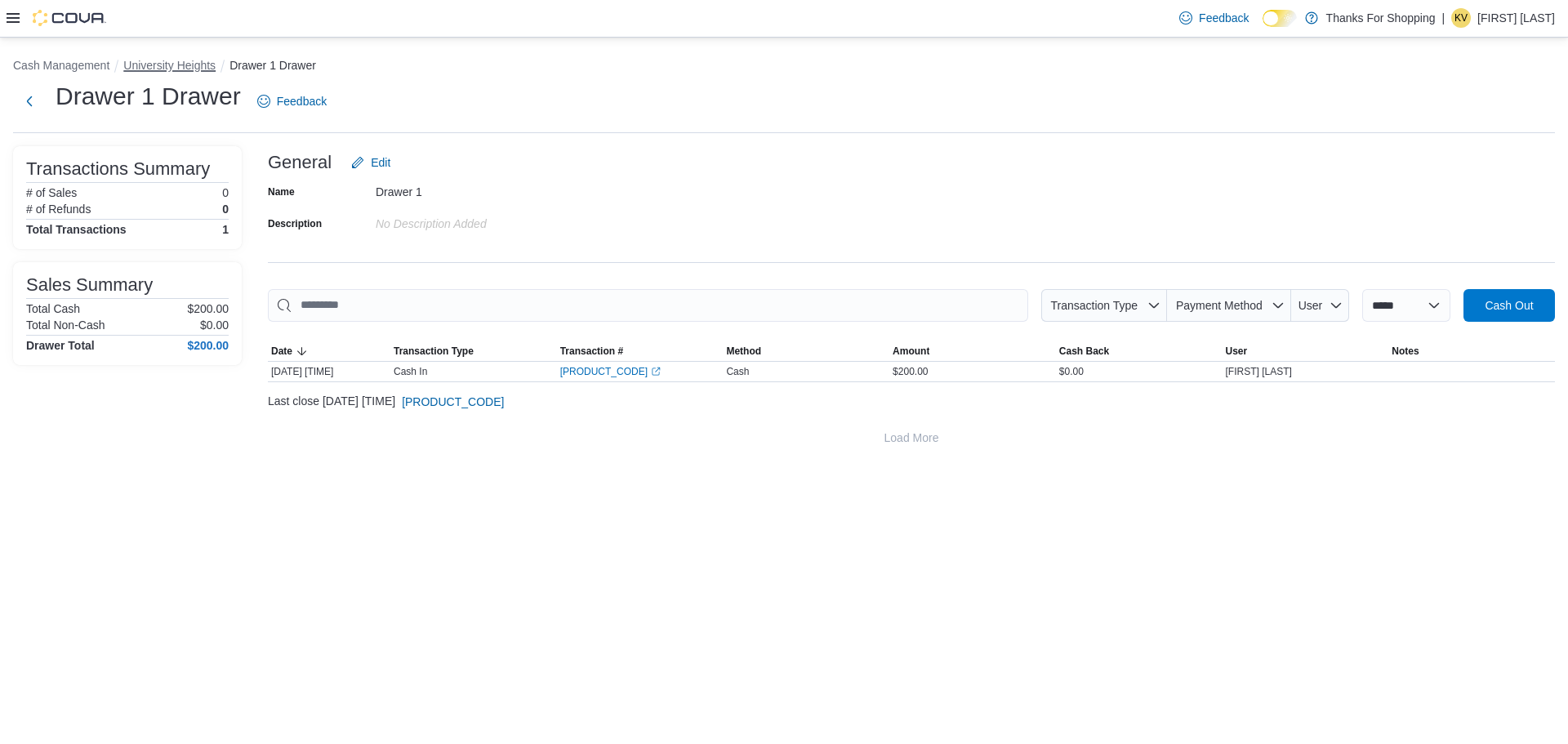 click on "University Heights" at bounding box center [169, 65] 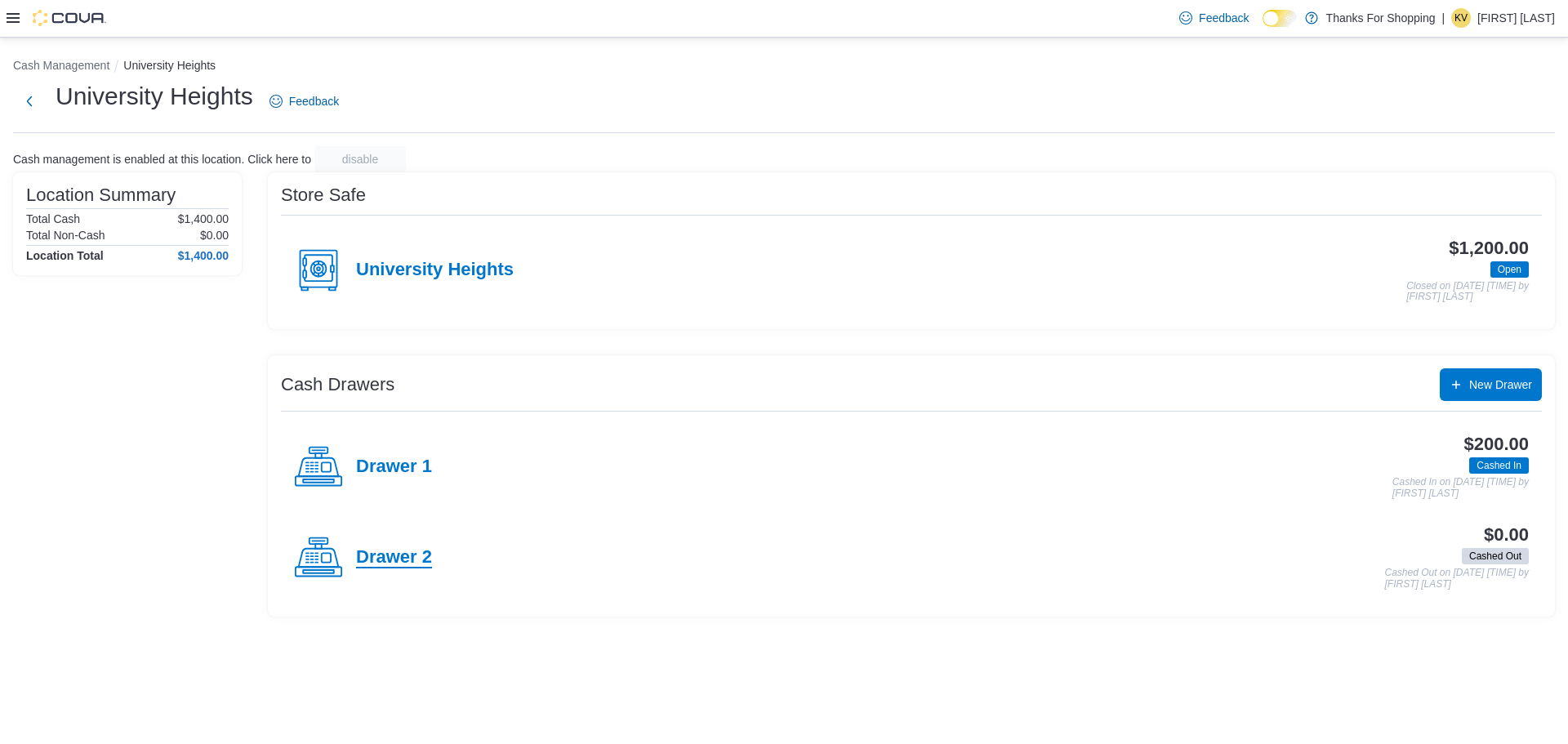 click on "Drawer 2" at bounding box center (394, 558) 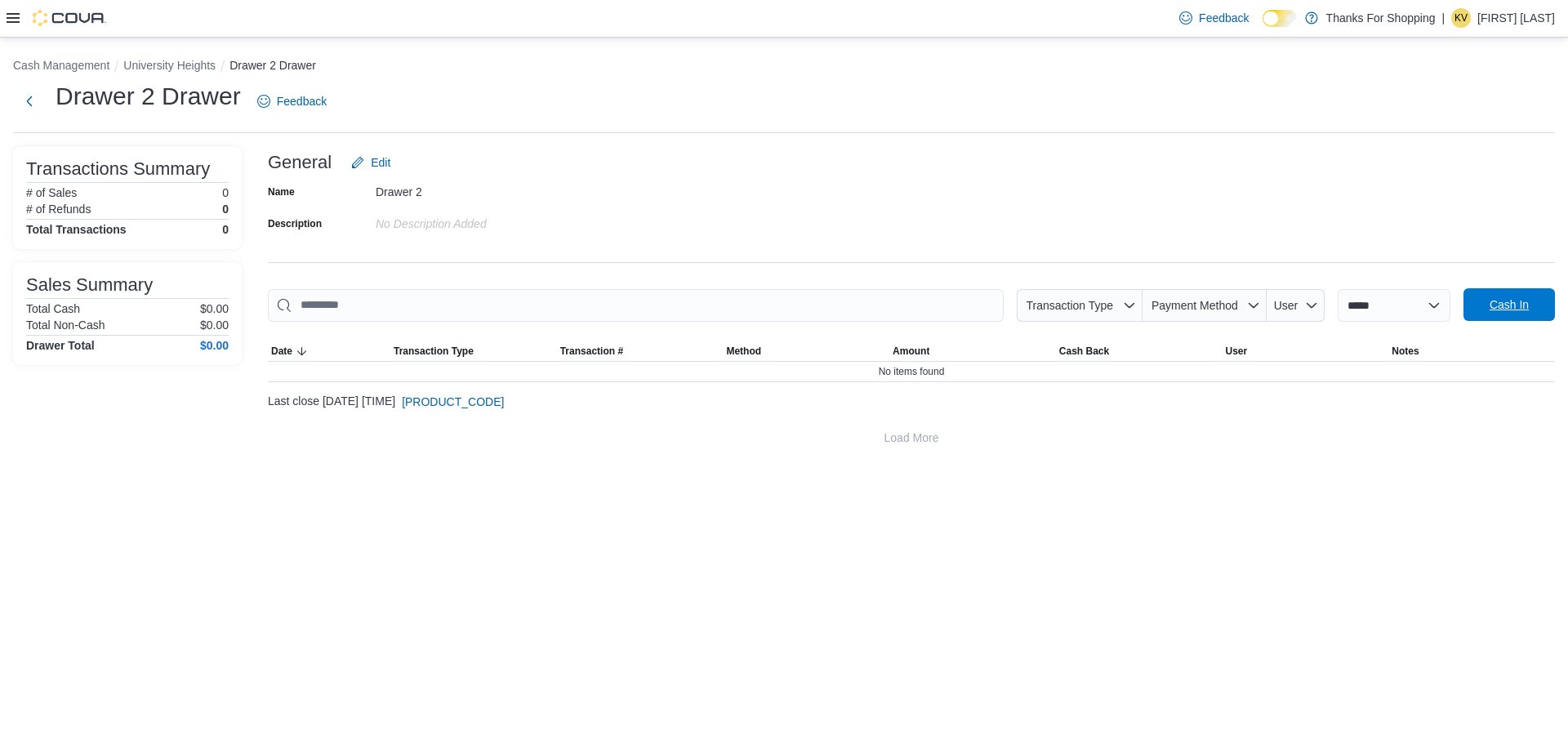 click on "**********" at bounding box center [1446, 305] 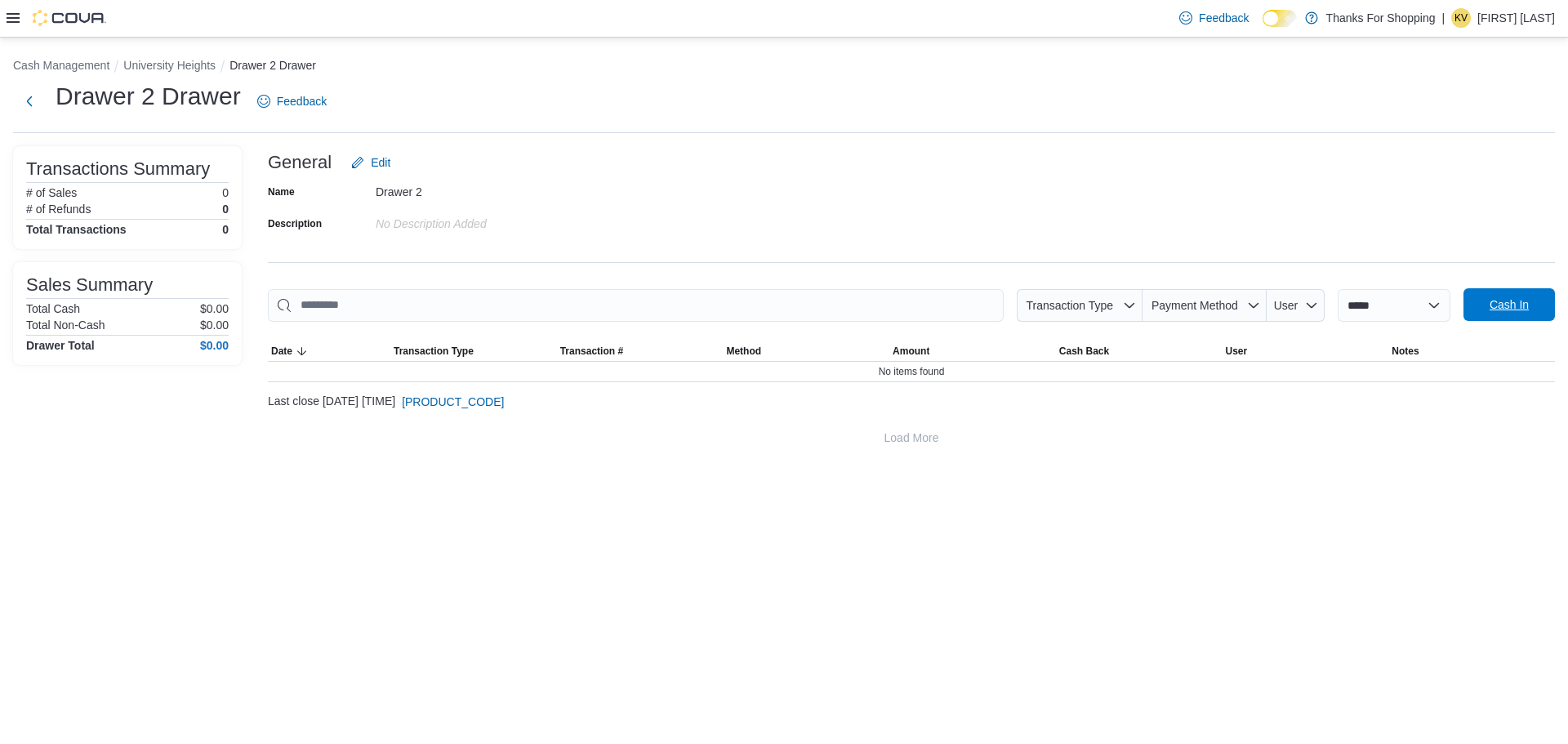 click on "Cash In" at bounding box center (1509, 305) 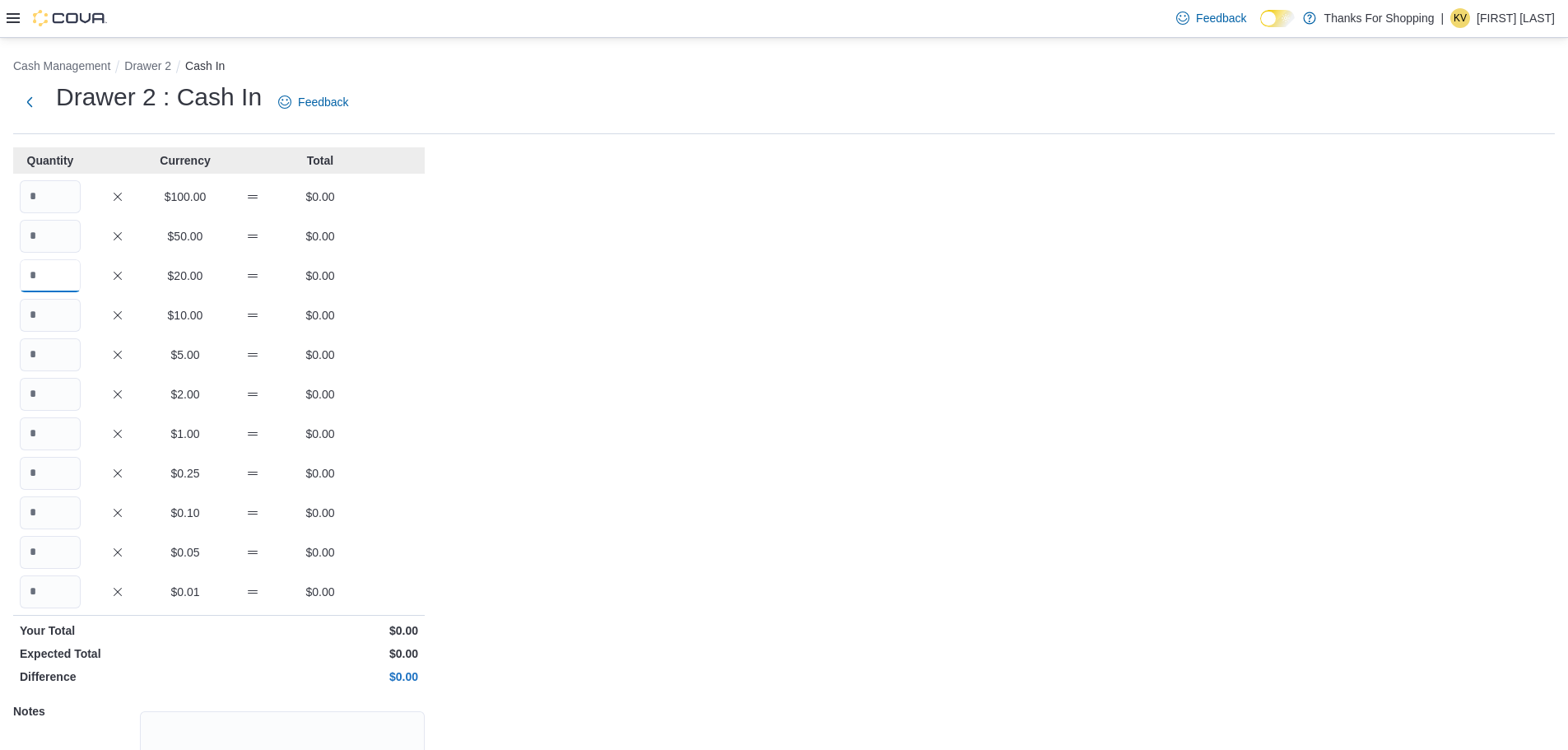 click at bounding box center (50, 276) 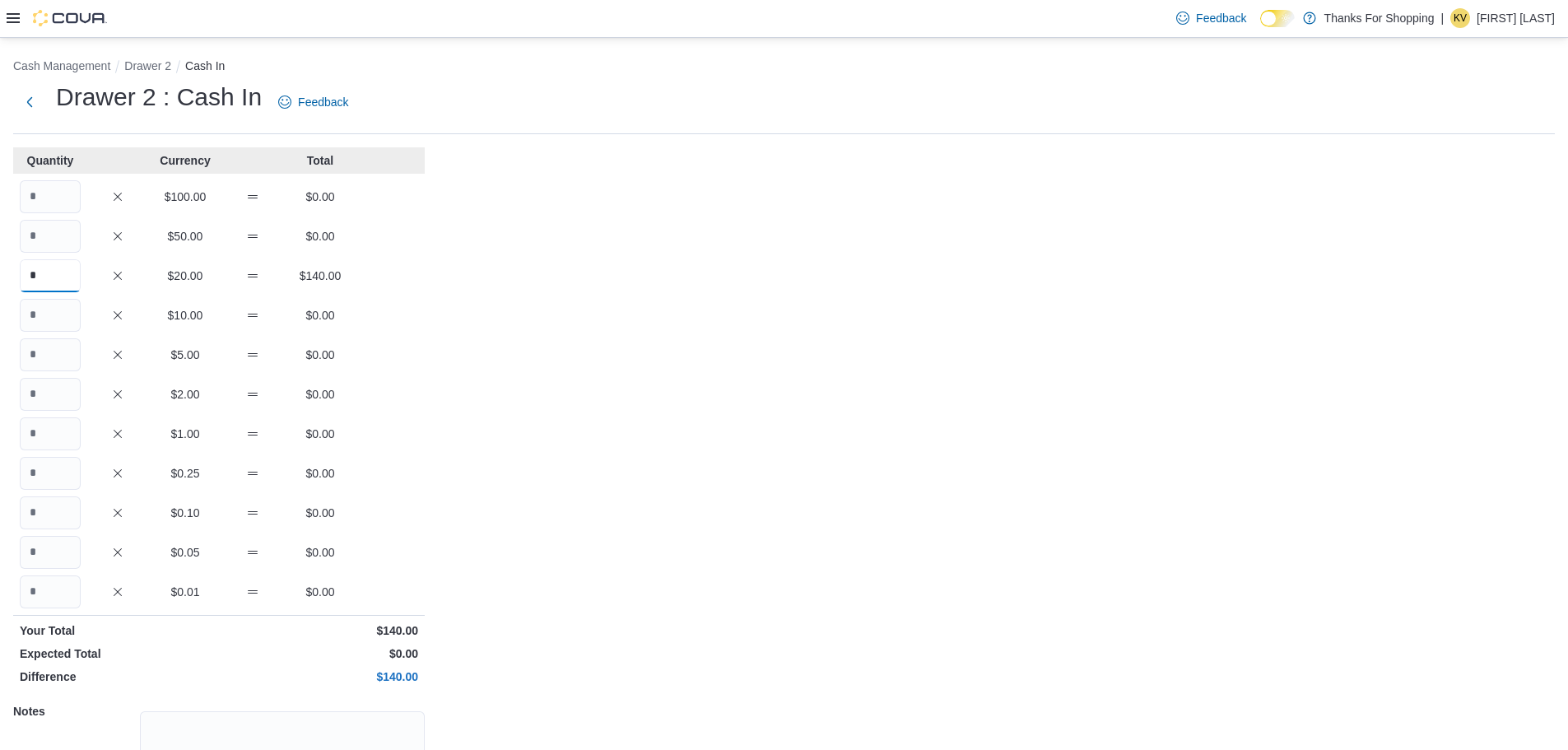 type on "*" 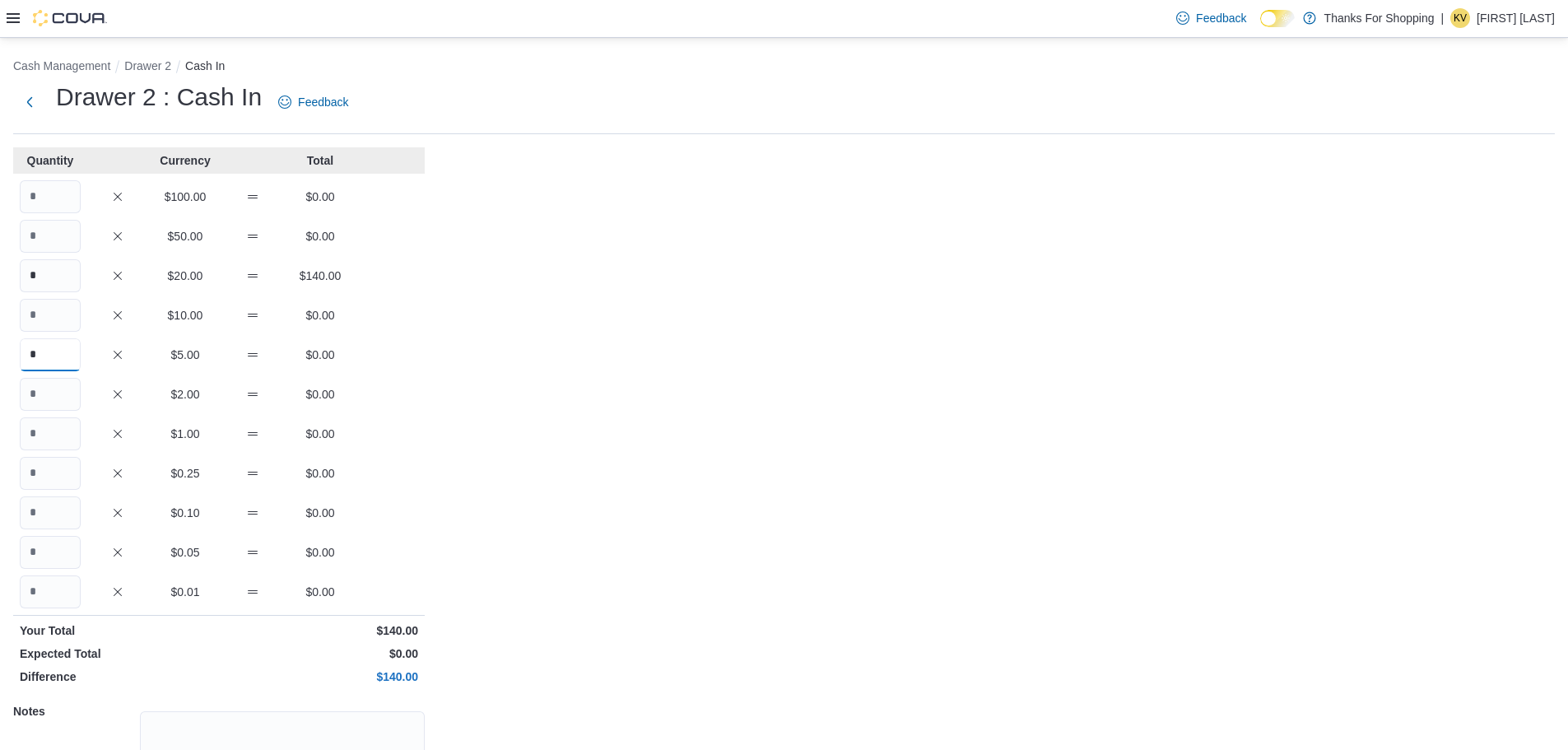 type on "*" 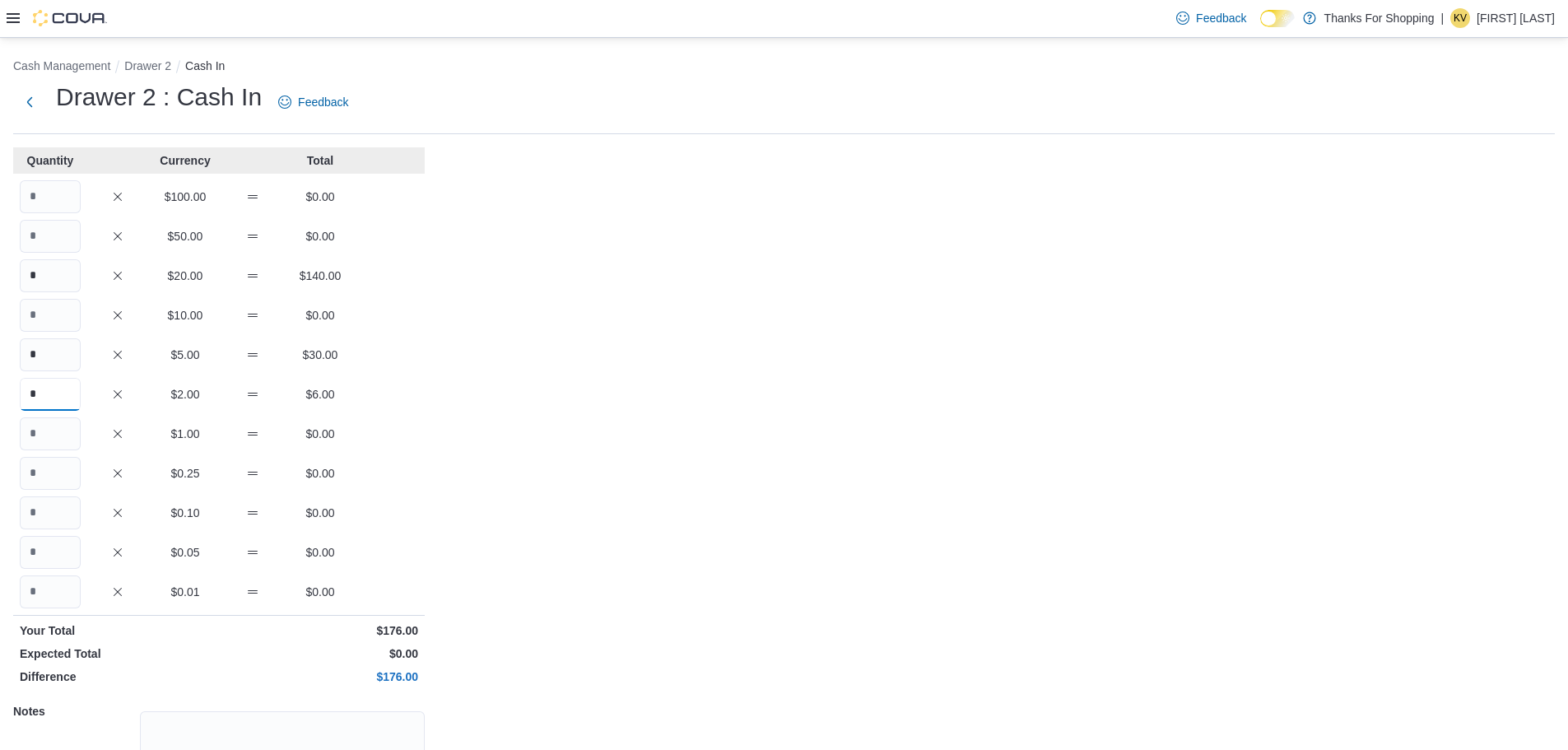 type on "*" 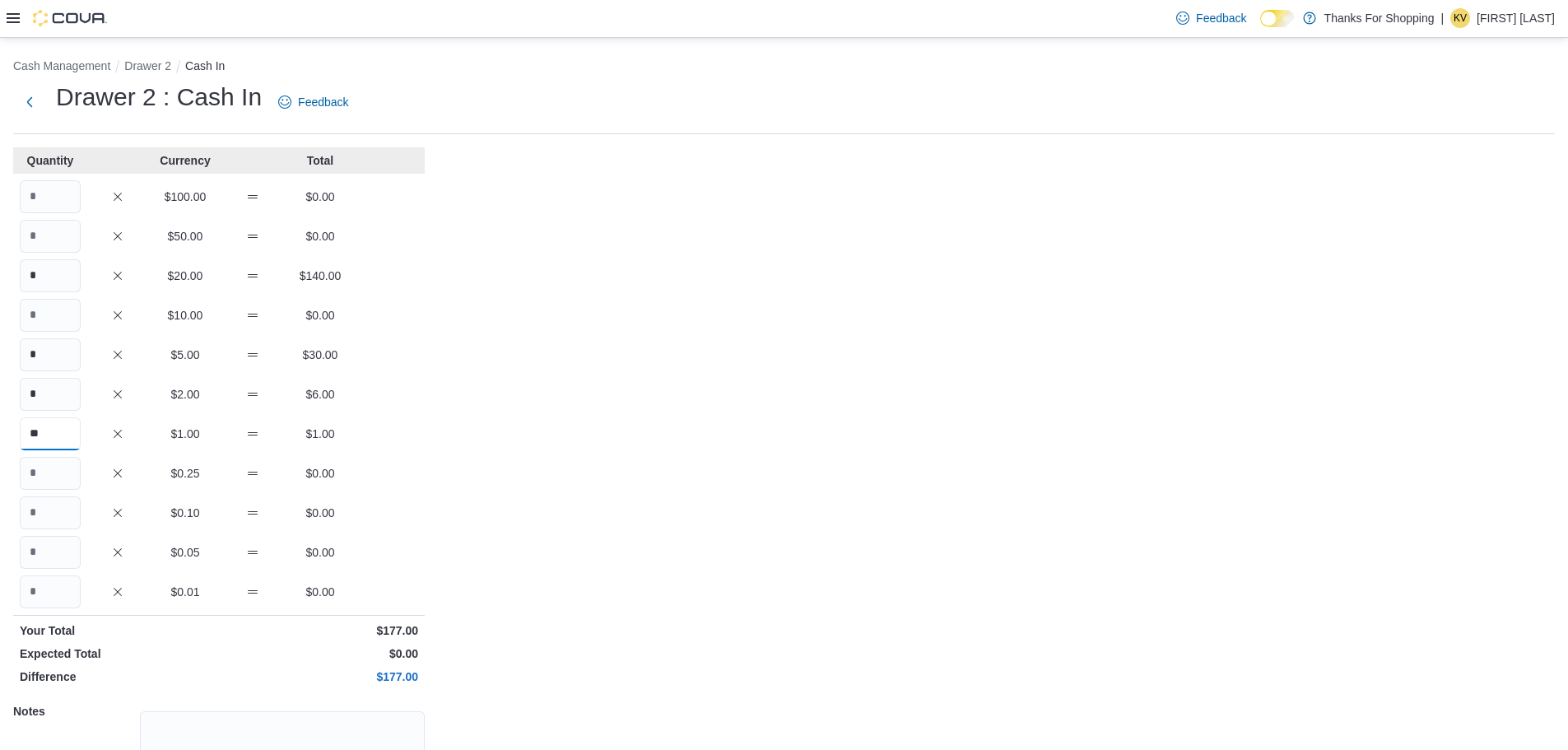 type on "**" 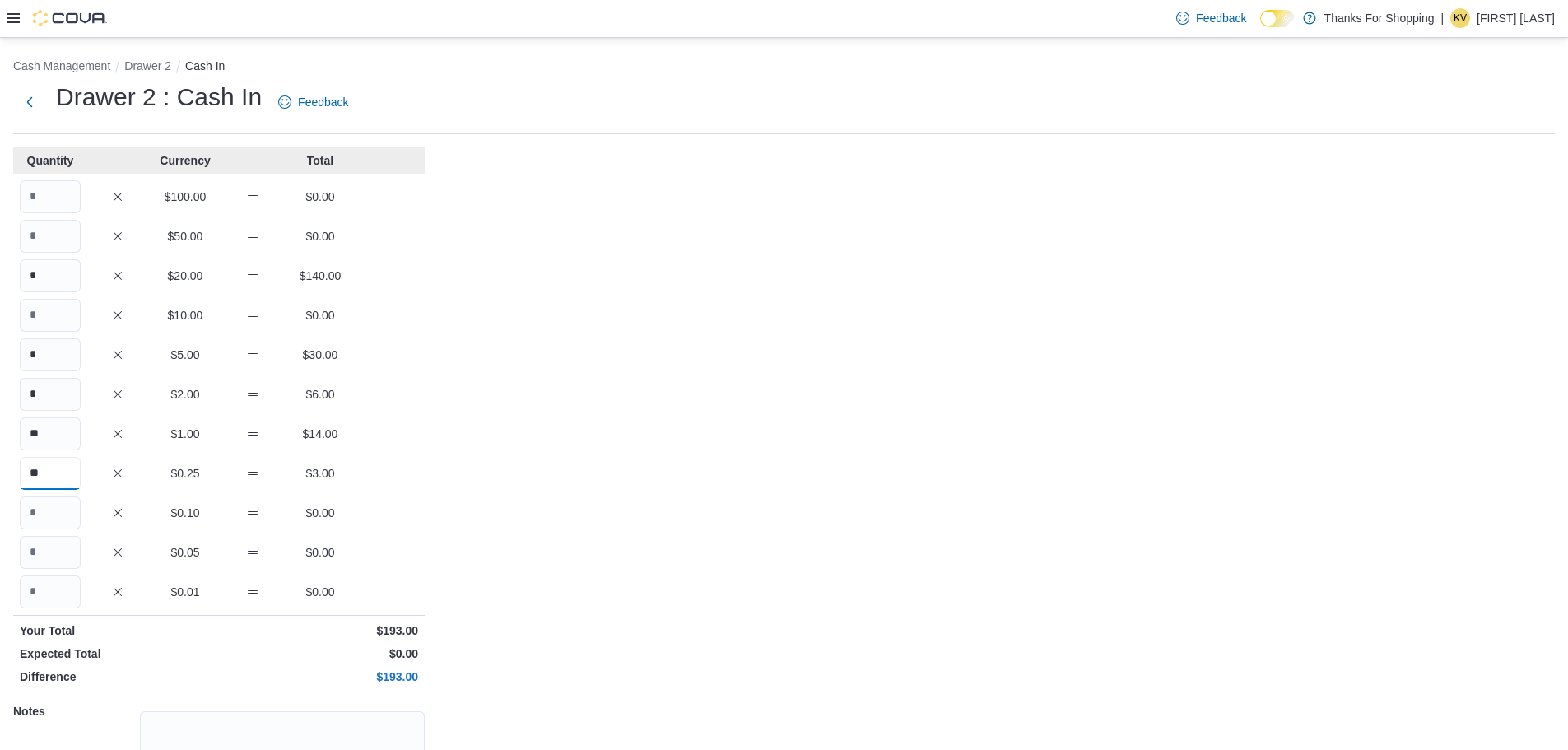 type on "**" 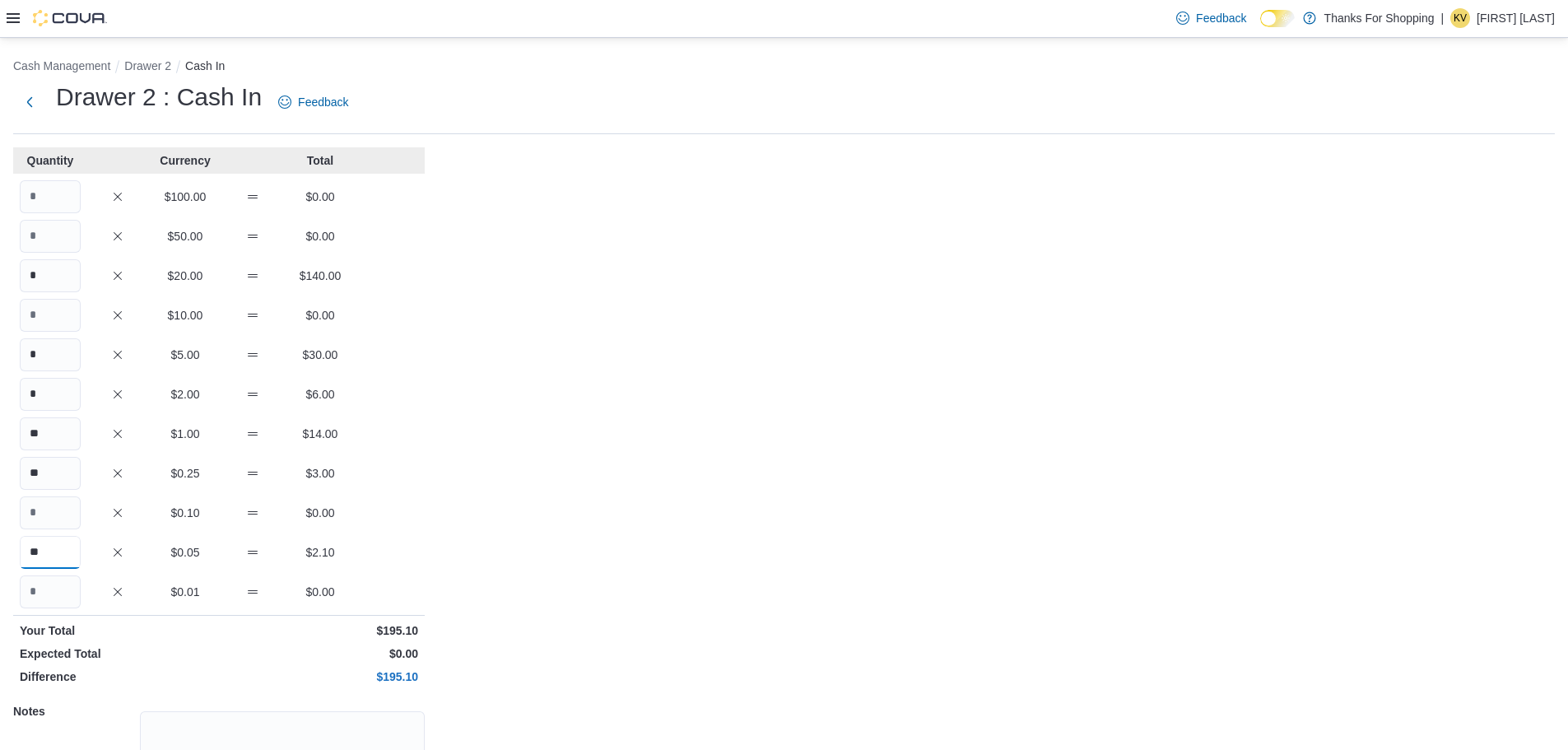 type on "**" 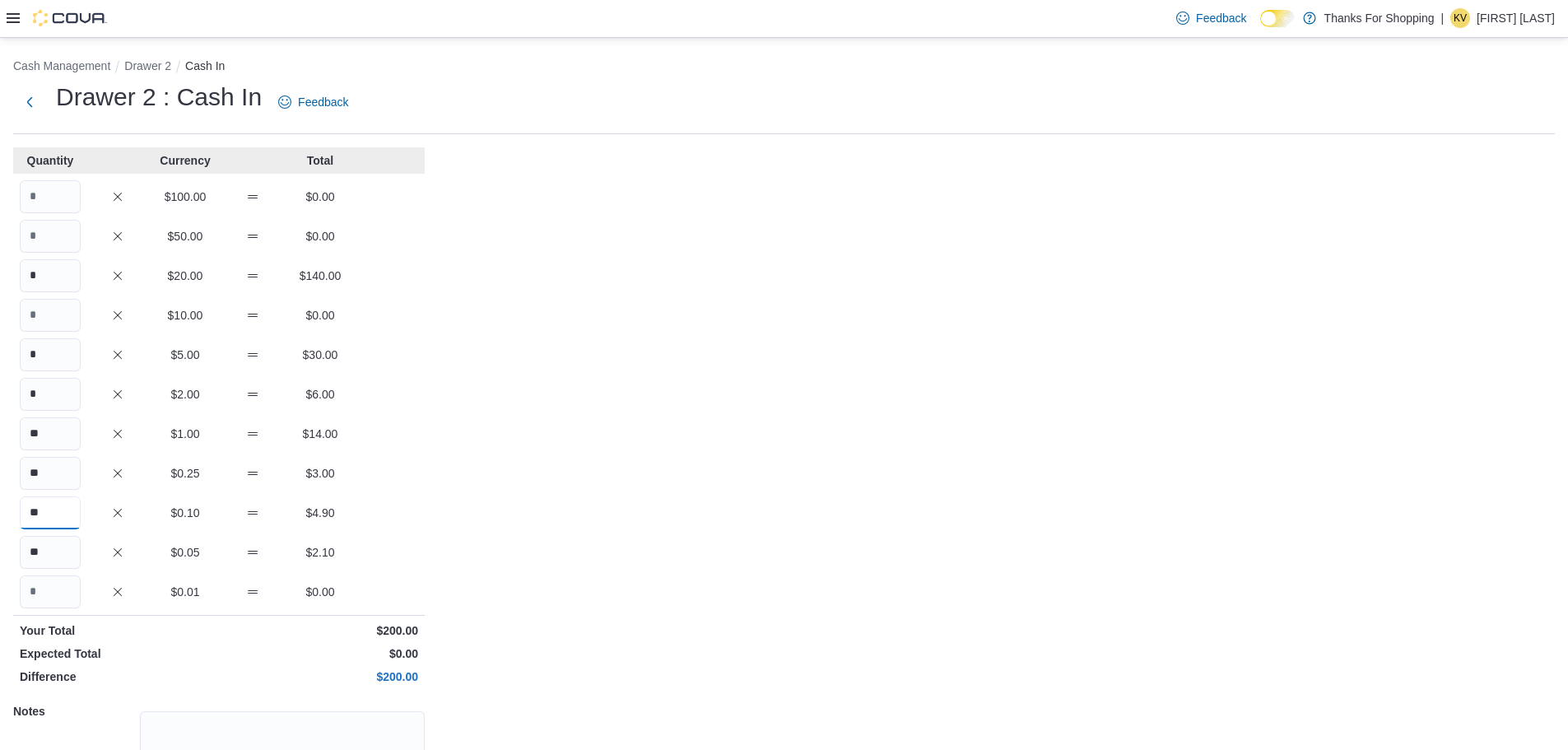 type on "**" 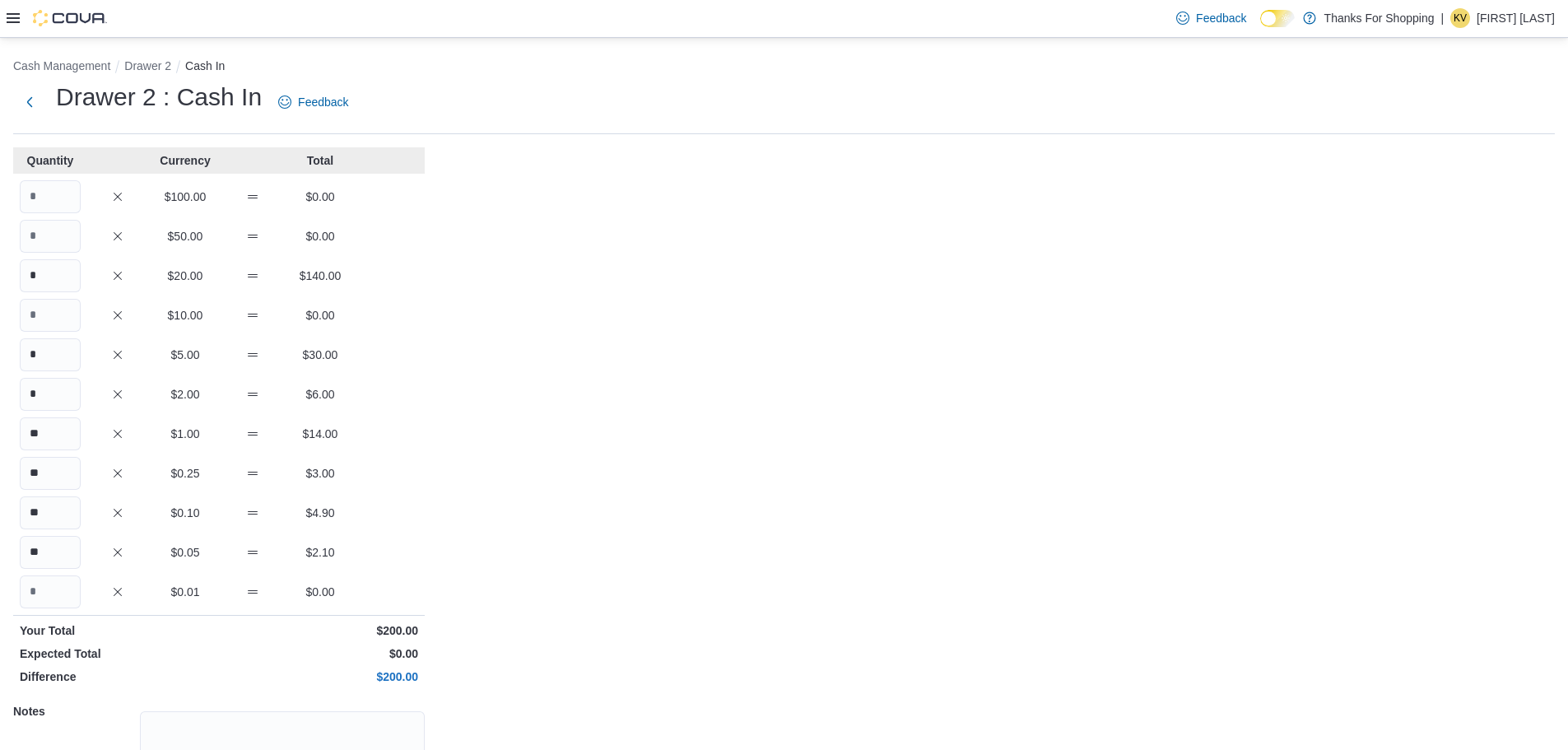 click on "Cash Management Drawer 2 Cash In Drawer 2 : Cash In Feedback   Quantity Currency Total $100.00 $0.00 $50.00 $0.00 * $20.00 $140.00 $10.00 $0.00 * $5.00 $30.00 * $2.00 $6.00 ** $1.00 $14.00 ** $0.25 $3.00 ** $0.10 $4.90 ** $0.05 $2.10 $0.01 $0.00 Your Total $200.00 Expected Total $0.00 Difference $200.00 Notes Cancel Save" at bounding box center (784, 467) 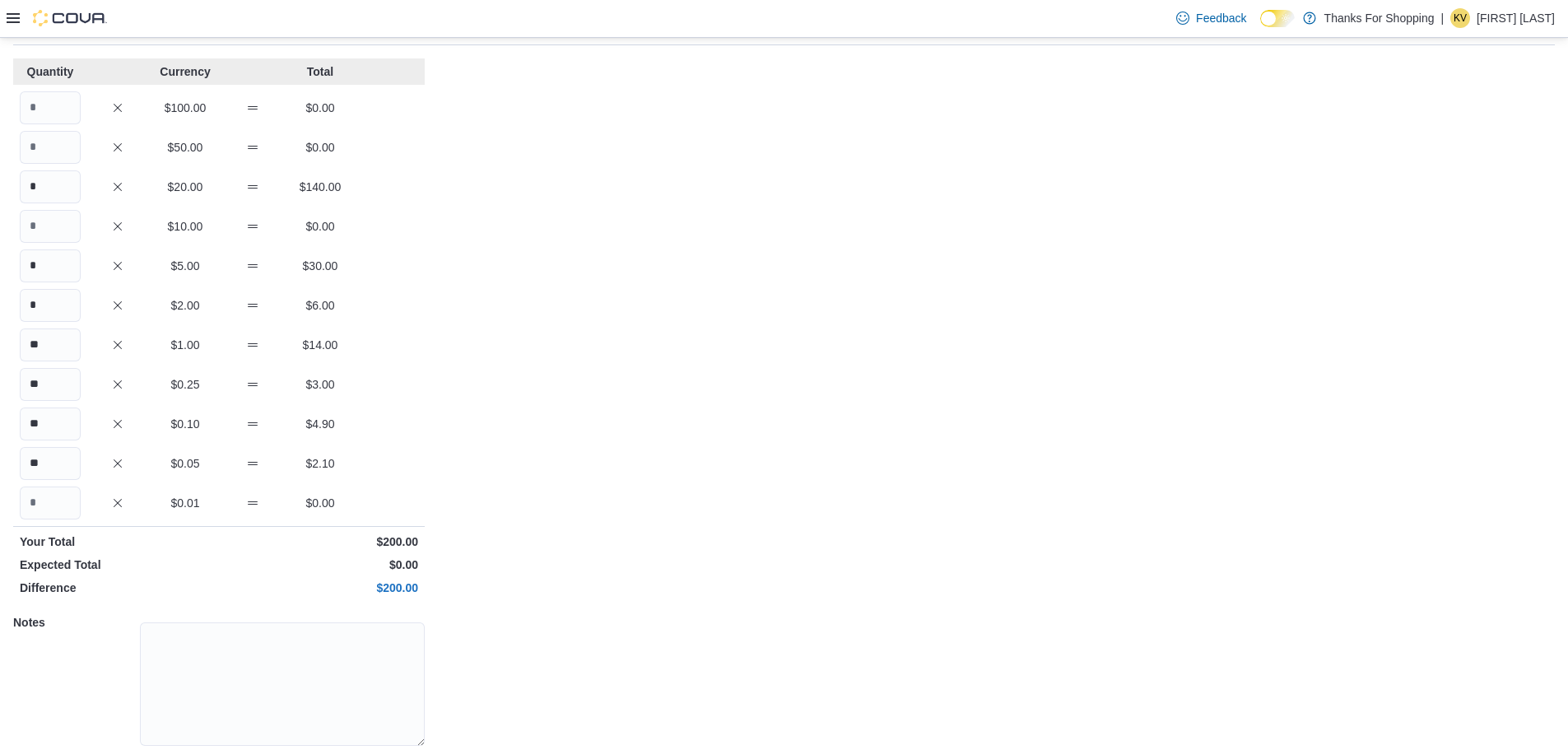 scroll, scrollTop: 147, scrollLeft: 0, axis: vertical 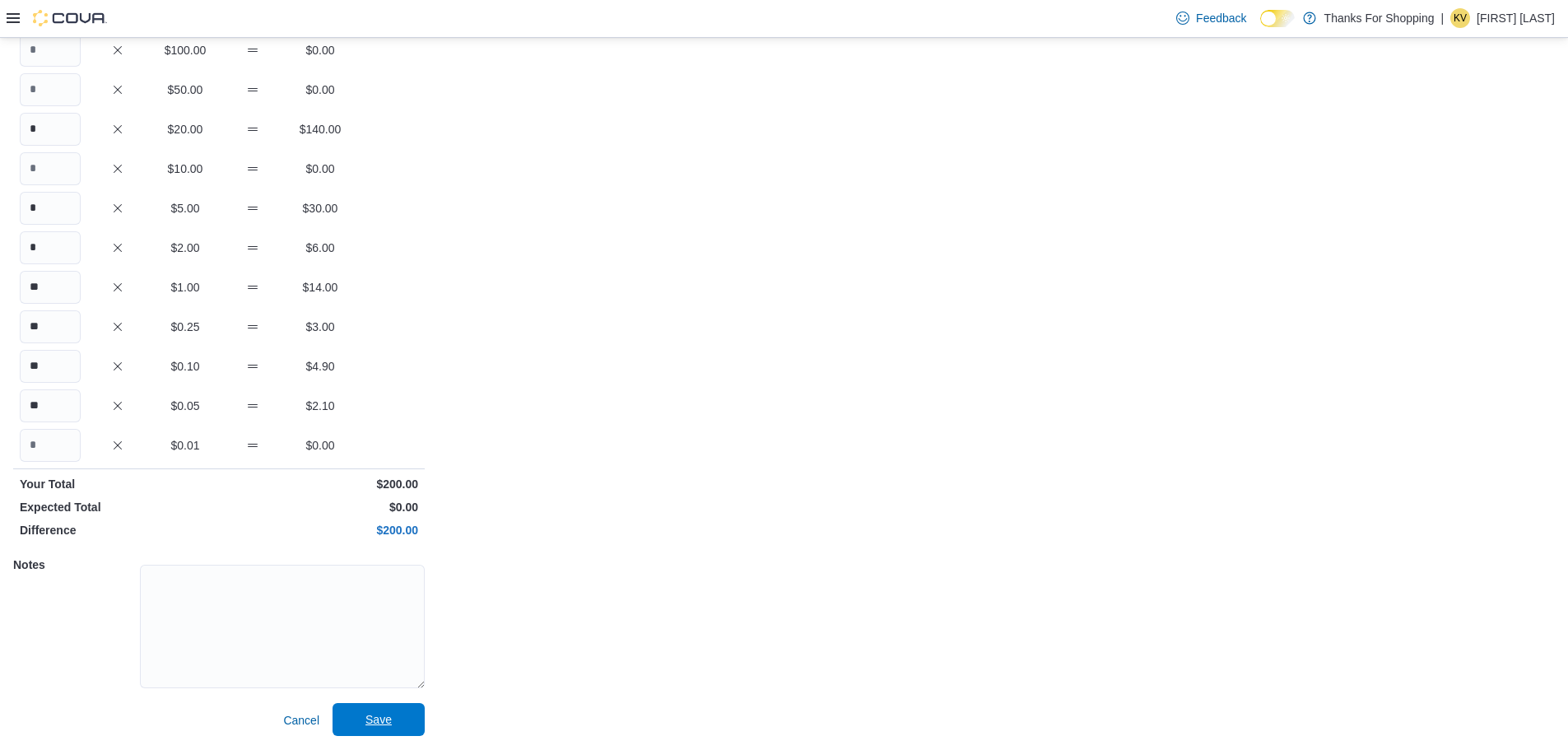 click on "Save" at bounding box center [379, 720] 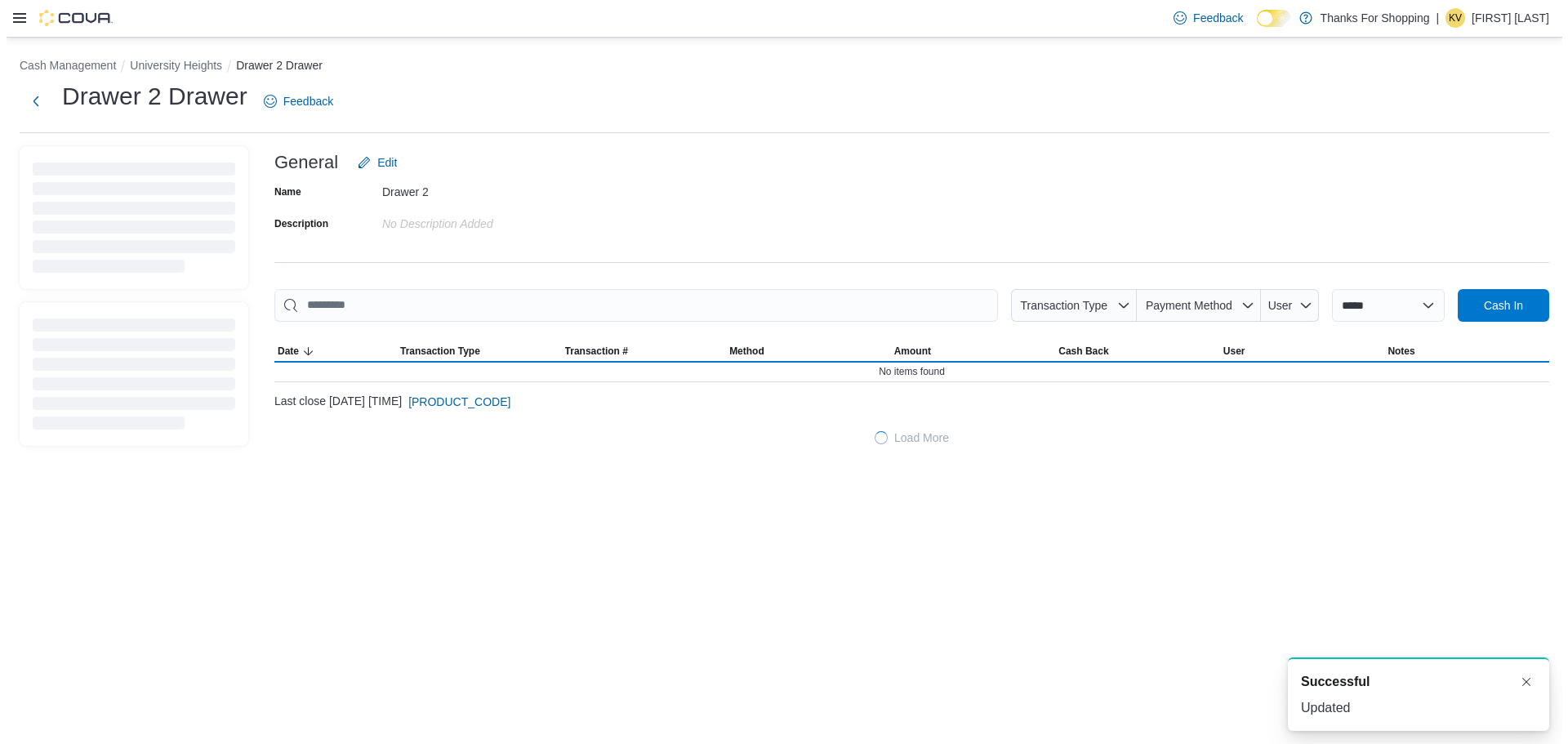 scroll, scrollTop: 0, scrollLeft: 0, axis: both 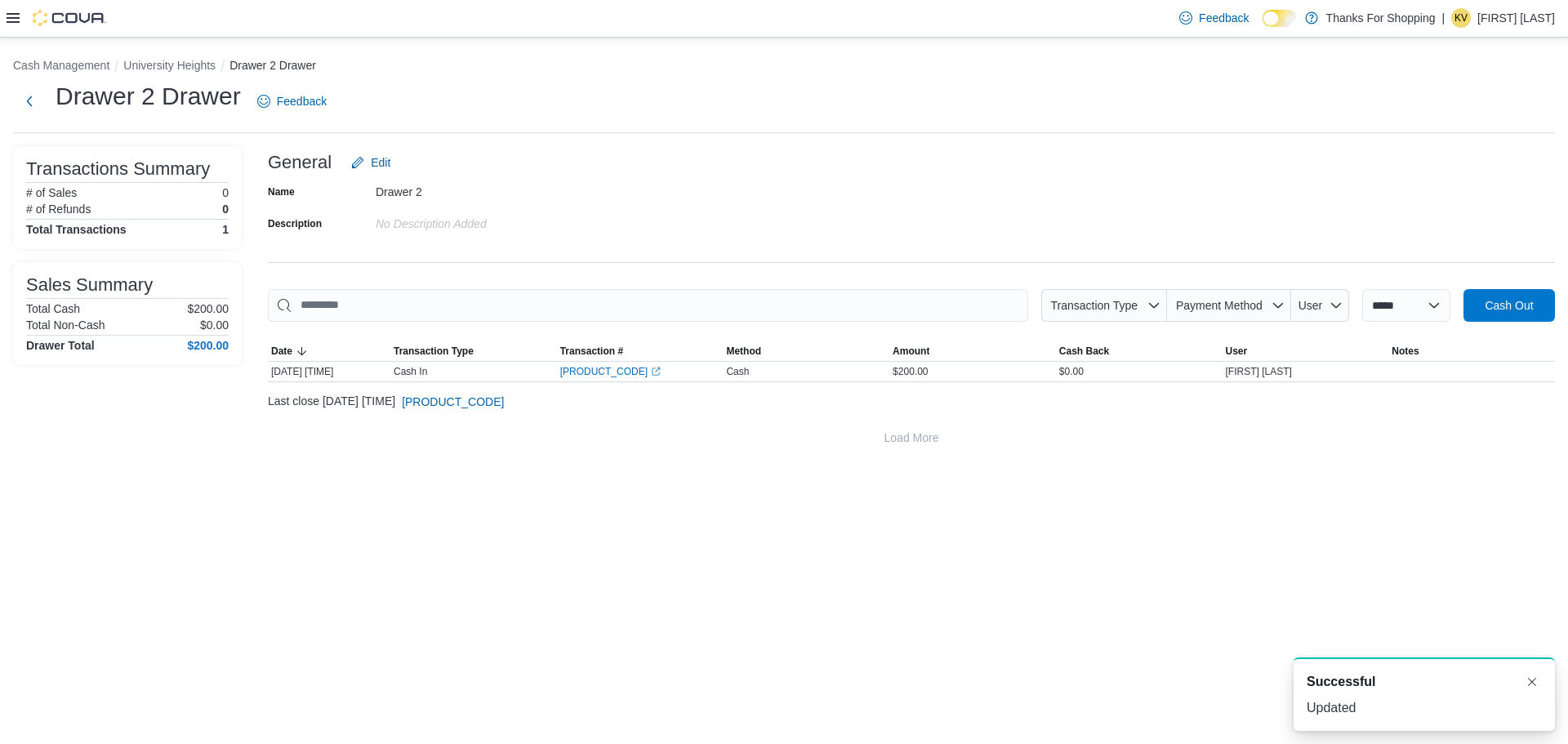 click on "Name Drawer 2 Description No Description added" at bounding box center [911, 207] 